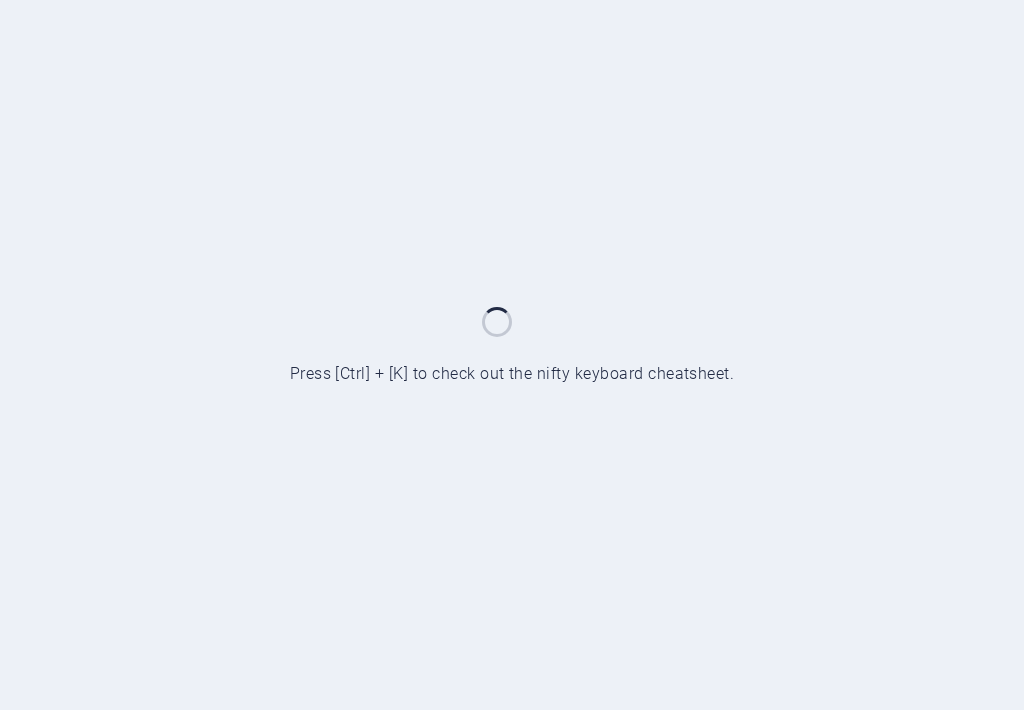 scroll, scrollTop: 0, scrollLeft: 0, axis: both 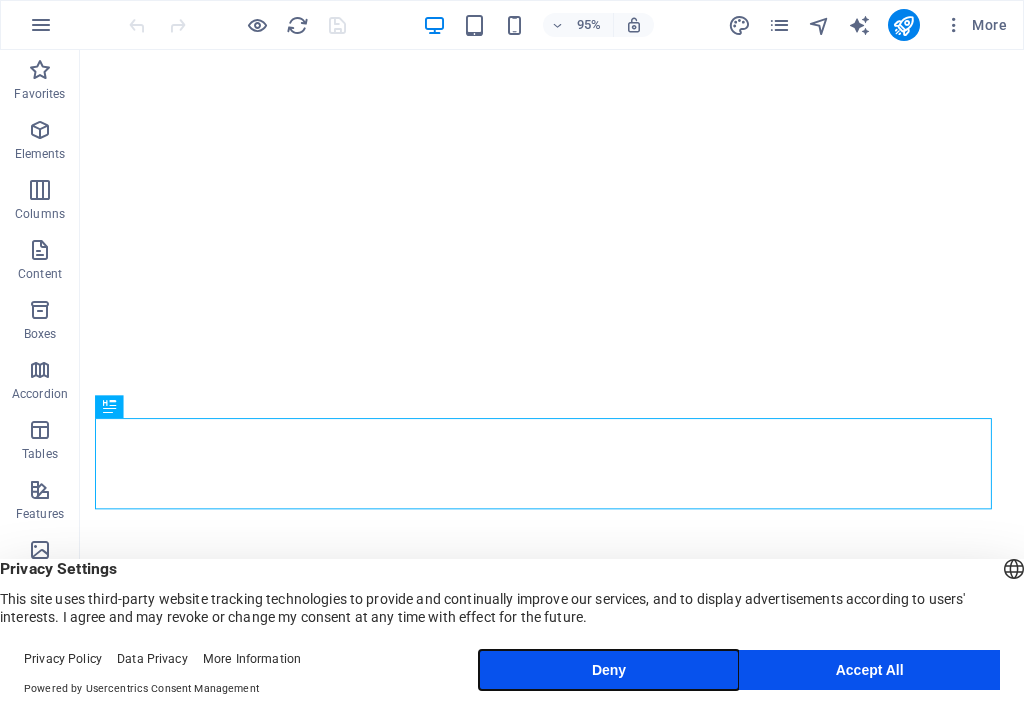 click on "Deny" at bounding box center [609, 670] 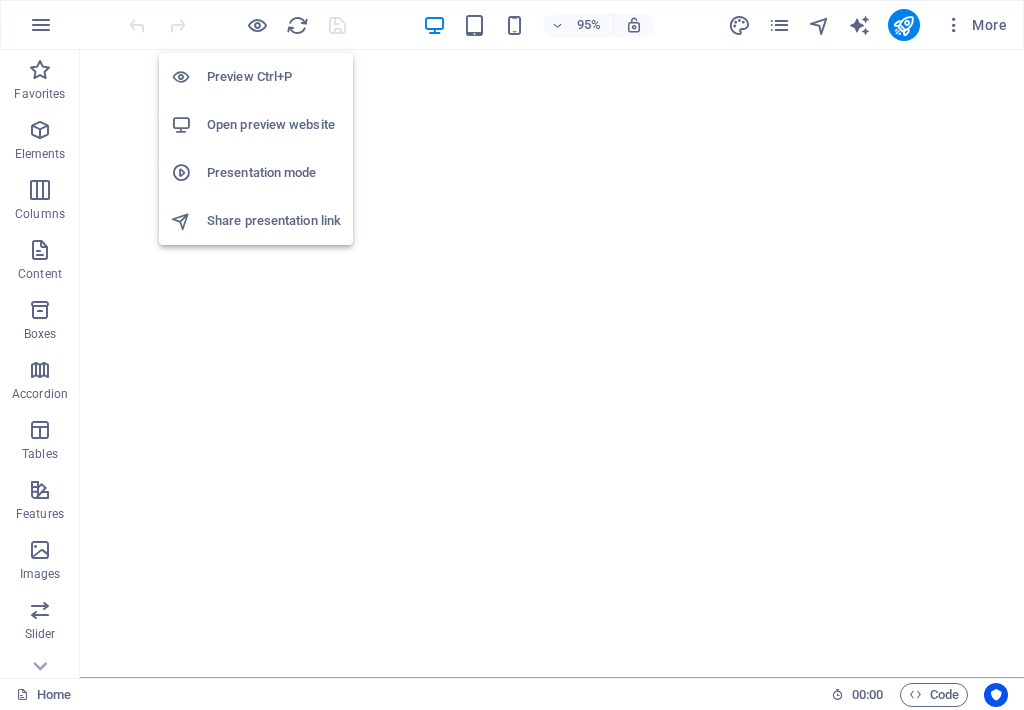 click on "Open preview website" at bounding box center [274, 125] 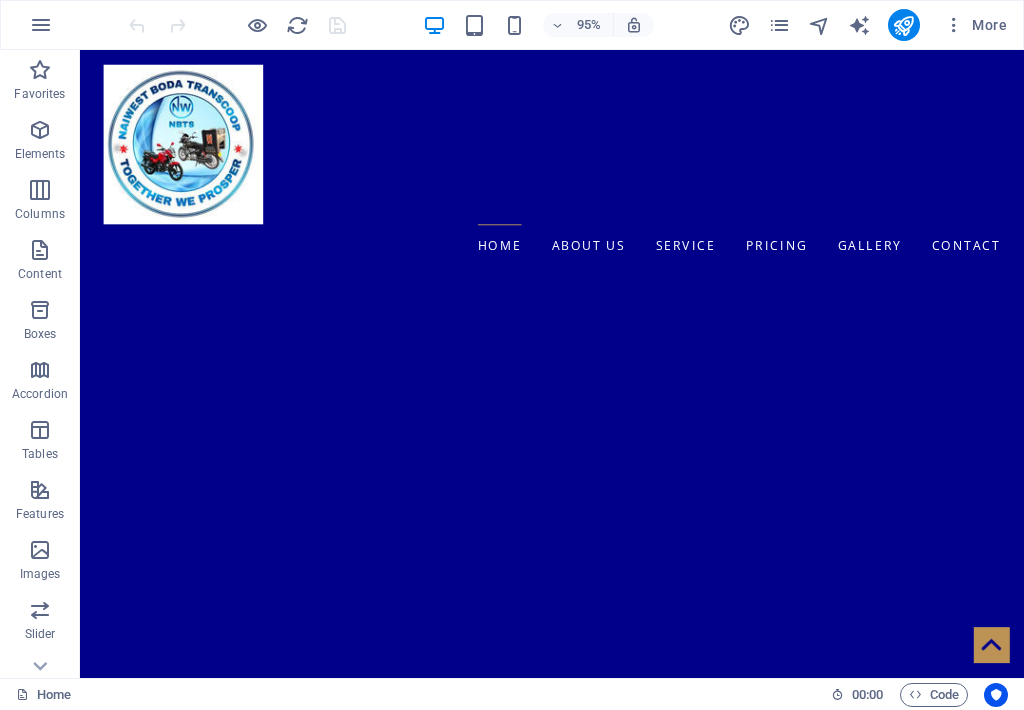 scroll, scrollTop: 3230, scrollLeft: 0, axis: vertical 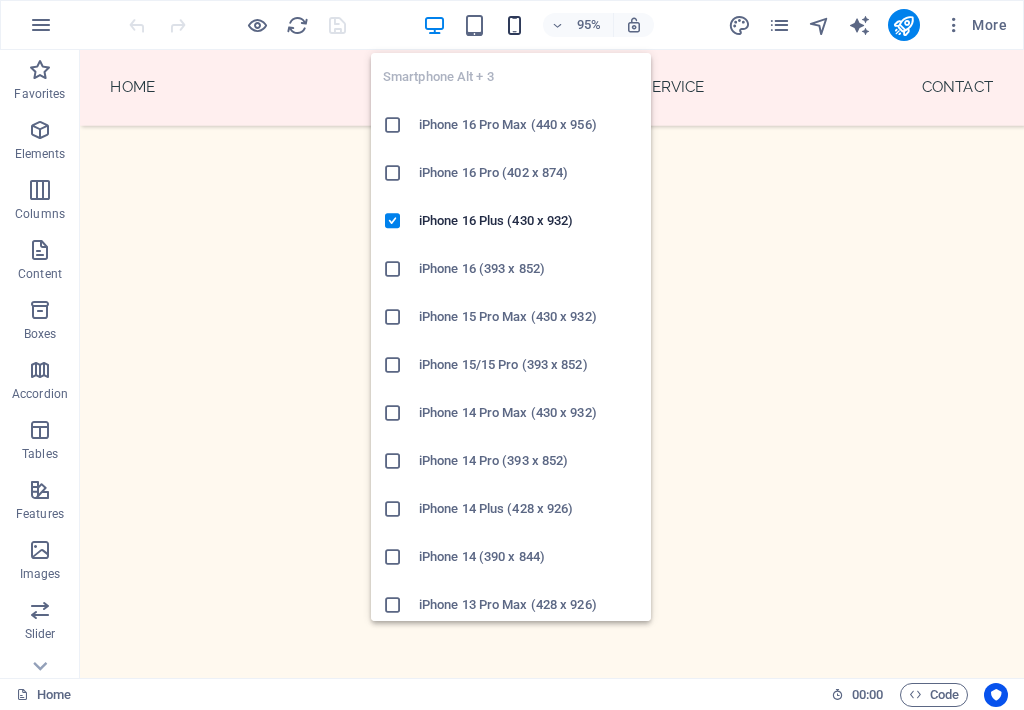 click at bounding box center (514, 25) 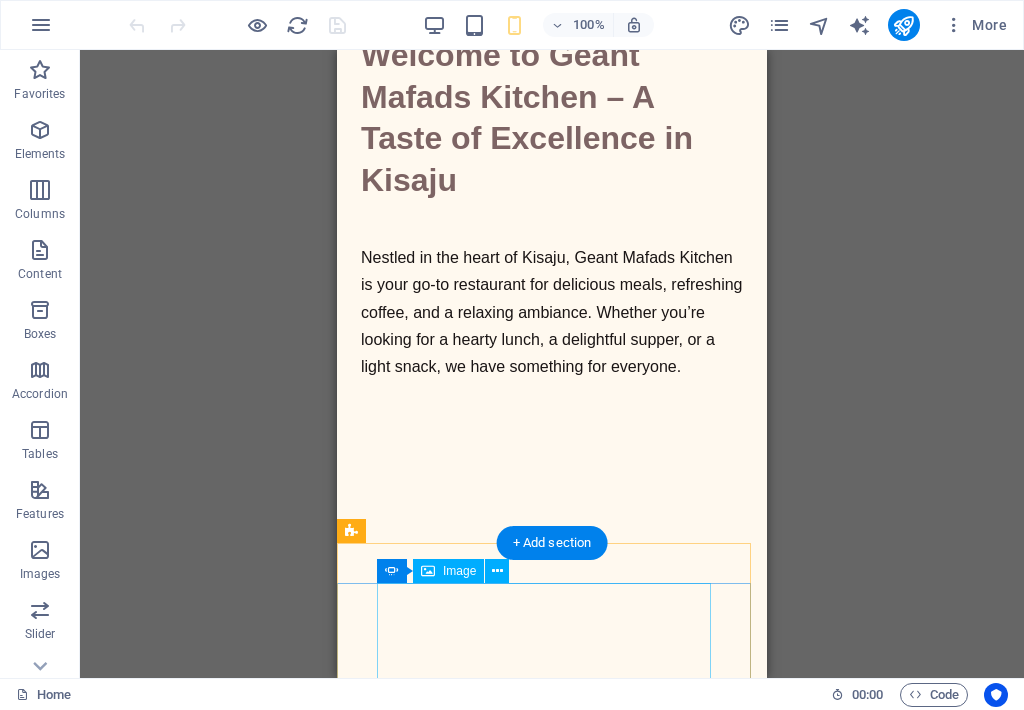 scroll, scrollTop: 0, scrollLeft: 0, axis: both 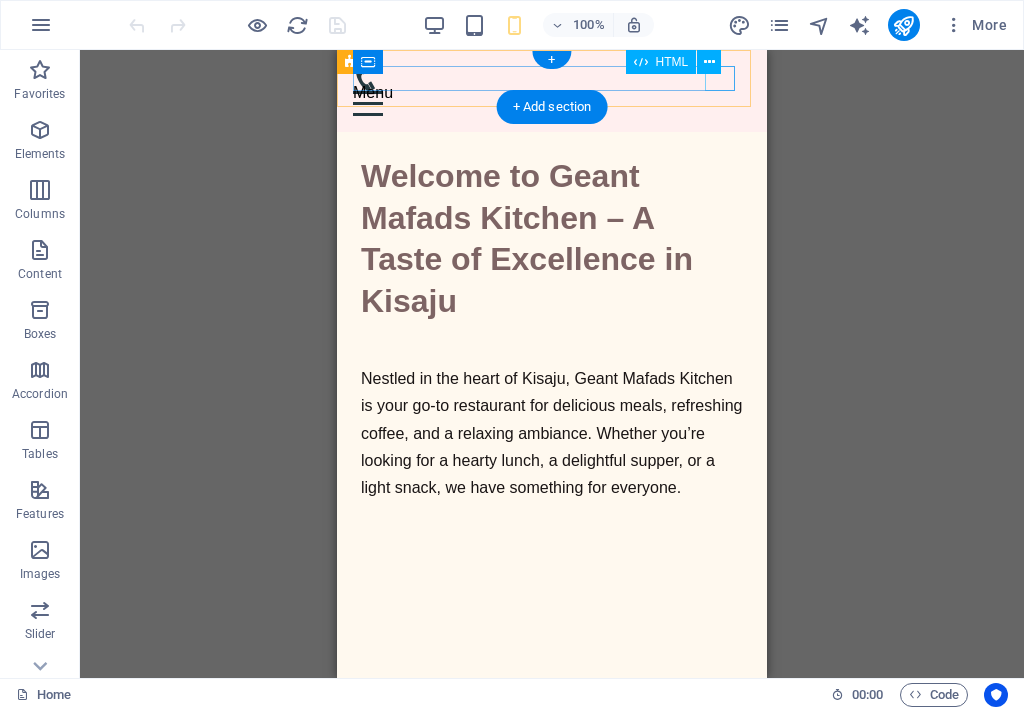 click on "Menu" at bounding box center [552, 103] 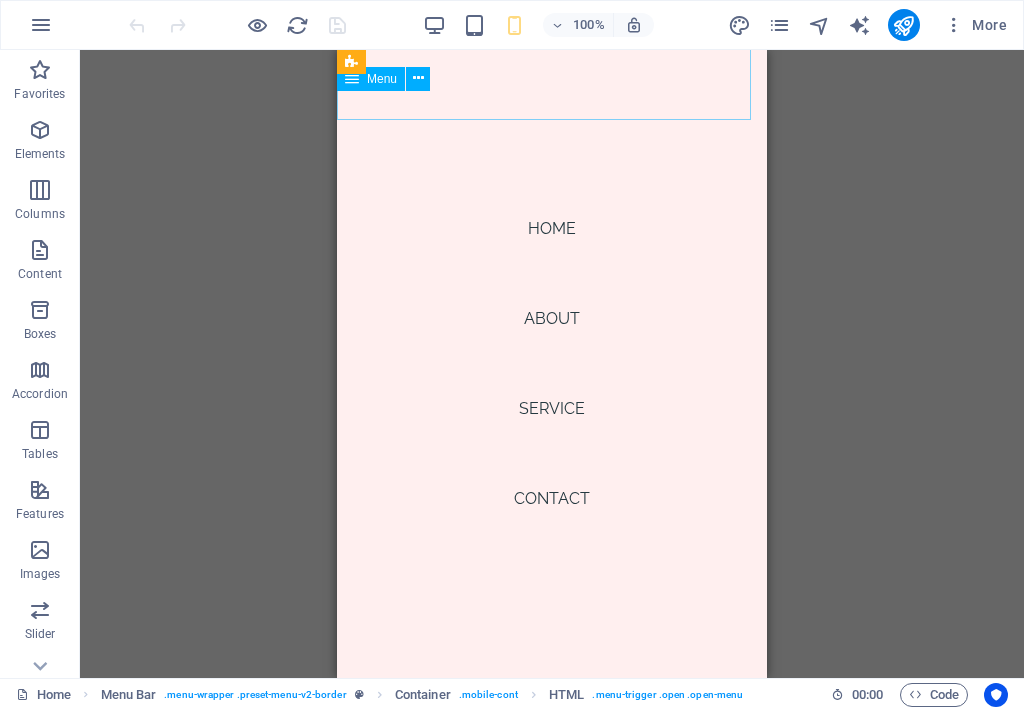 scroll, scrollTop: 0, scrollLeft: 0, axis: both 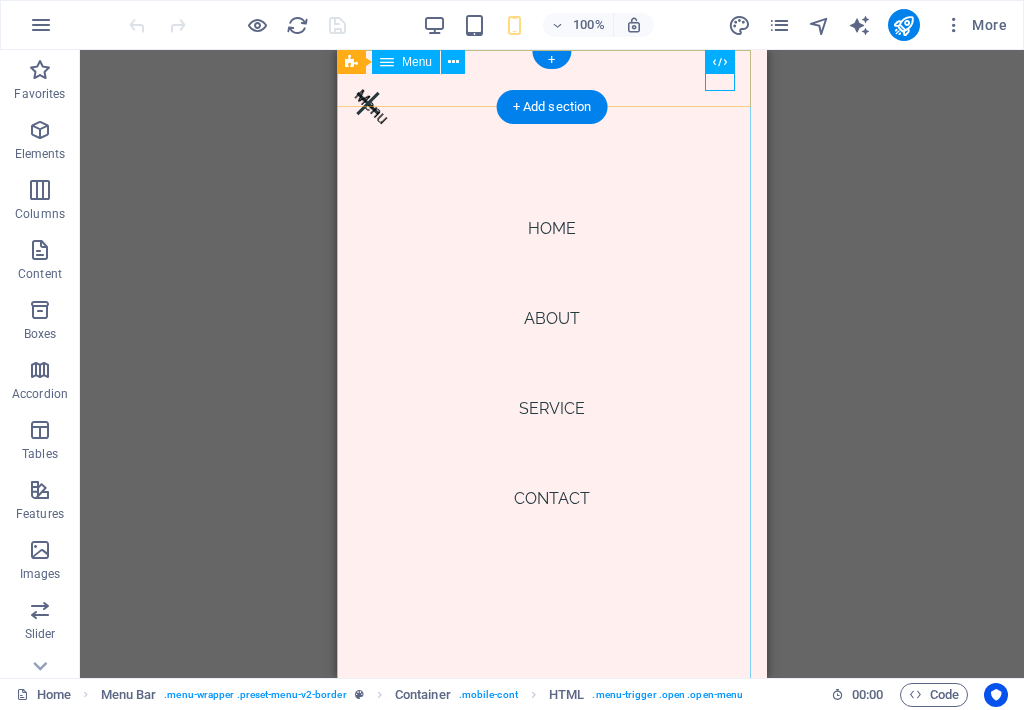 click on "Home About Service Contact" at bounding box center (552, 364) 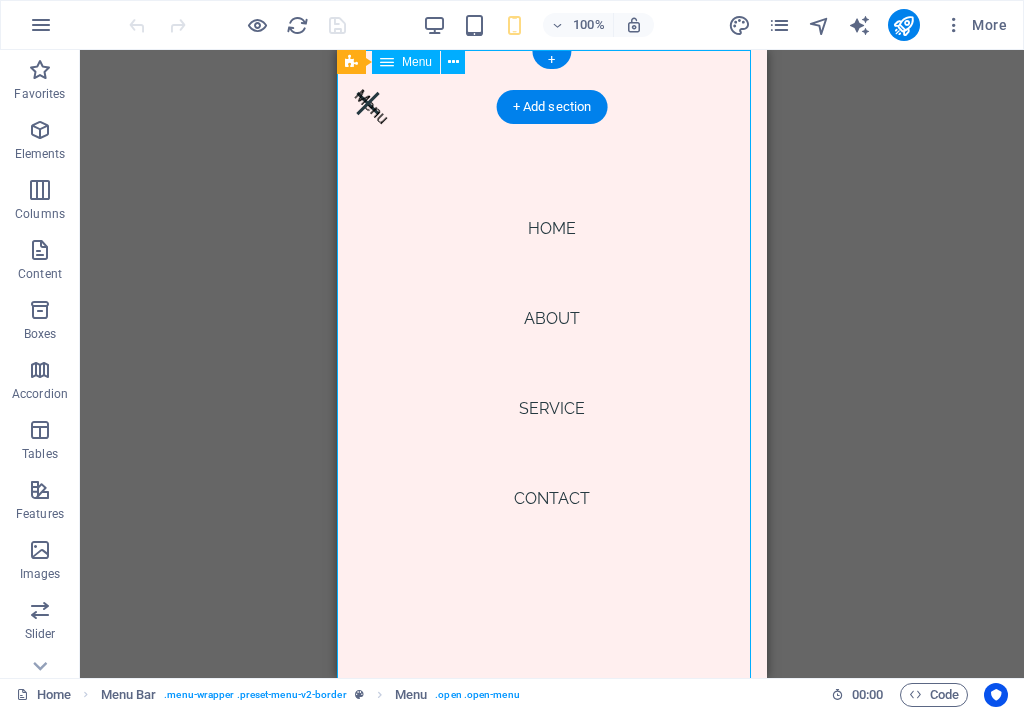 click on "Home About Service Contact" at bounding box center [552, 364] 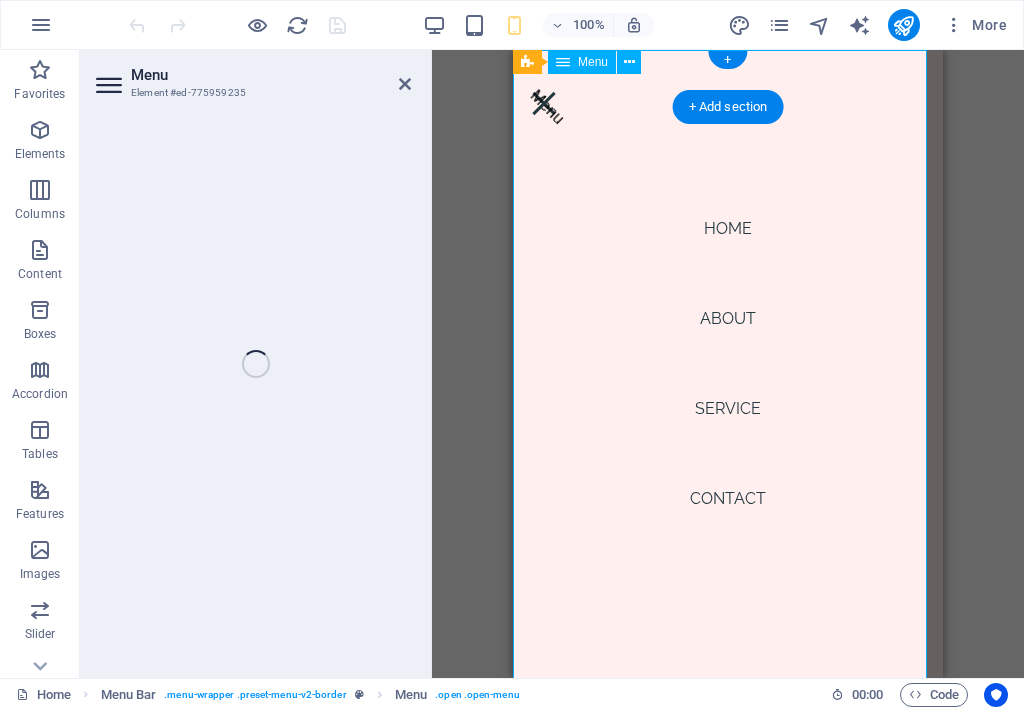 select 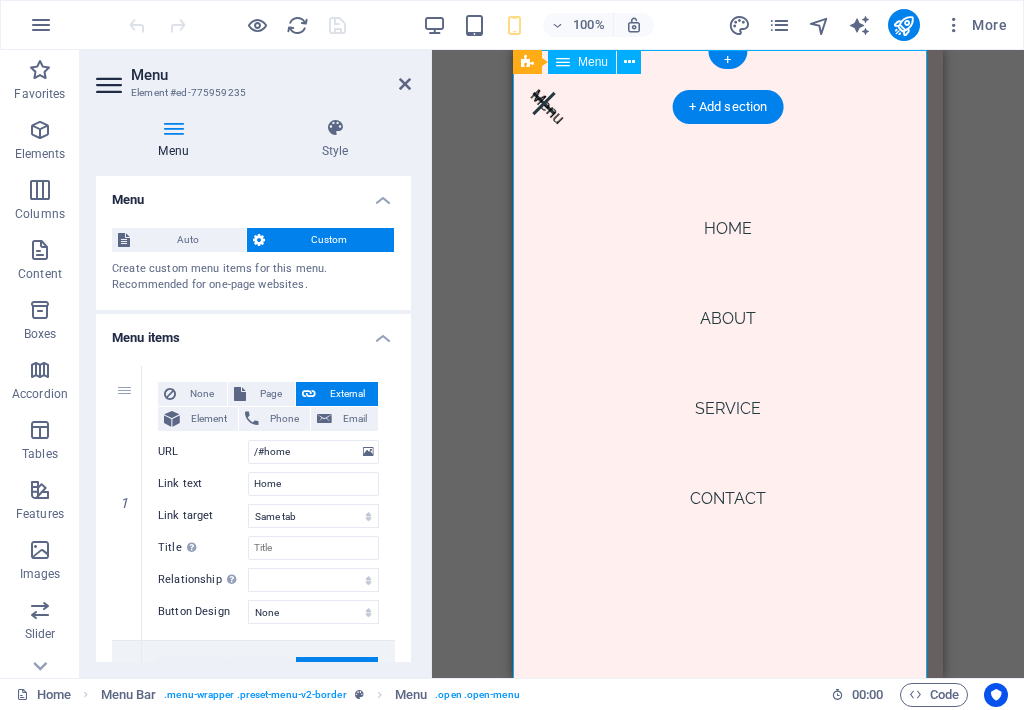 click on "Home About Service Contact" at bounding box center [728, 364] 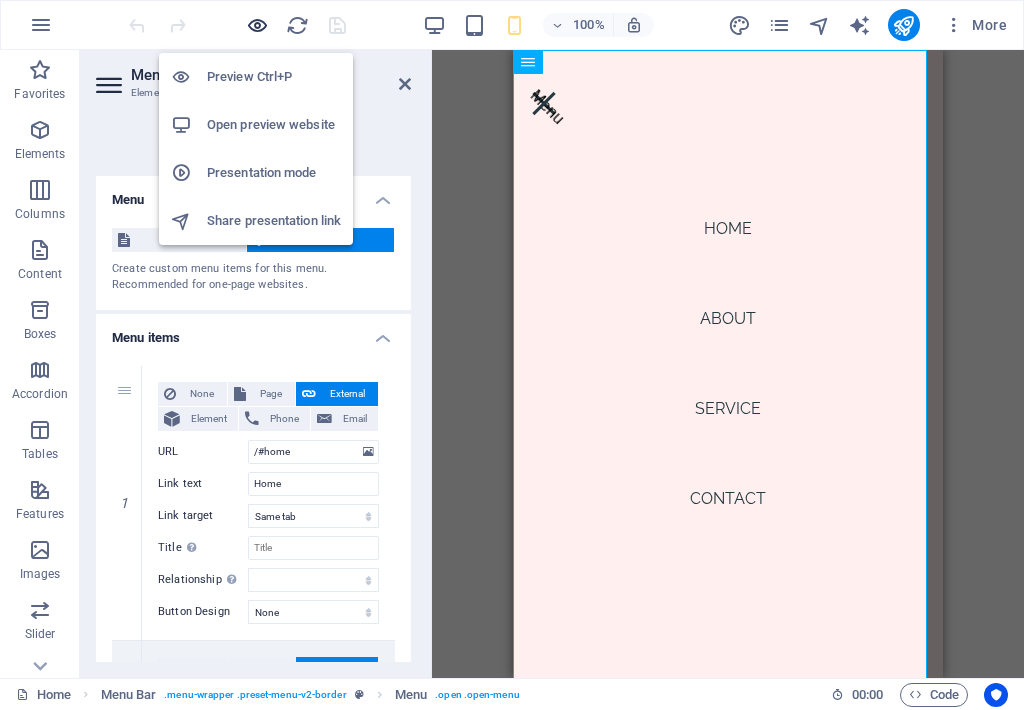 click at bounding box center (257, 25) 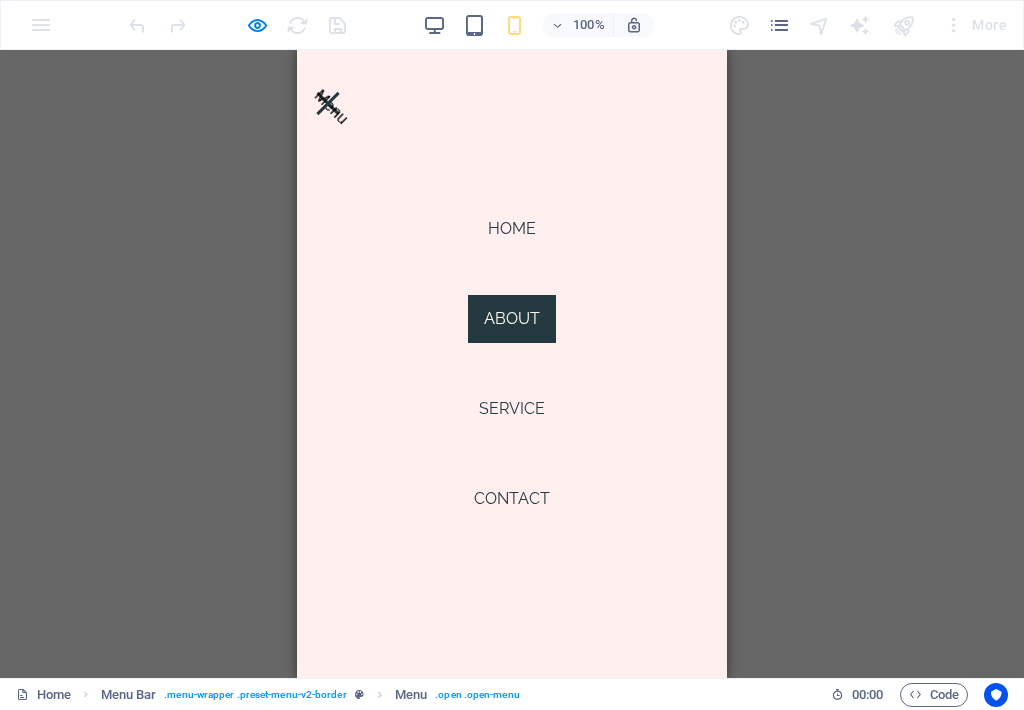 click on "About" at bounding box center (512, 319) 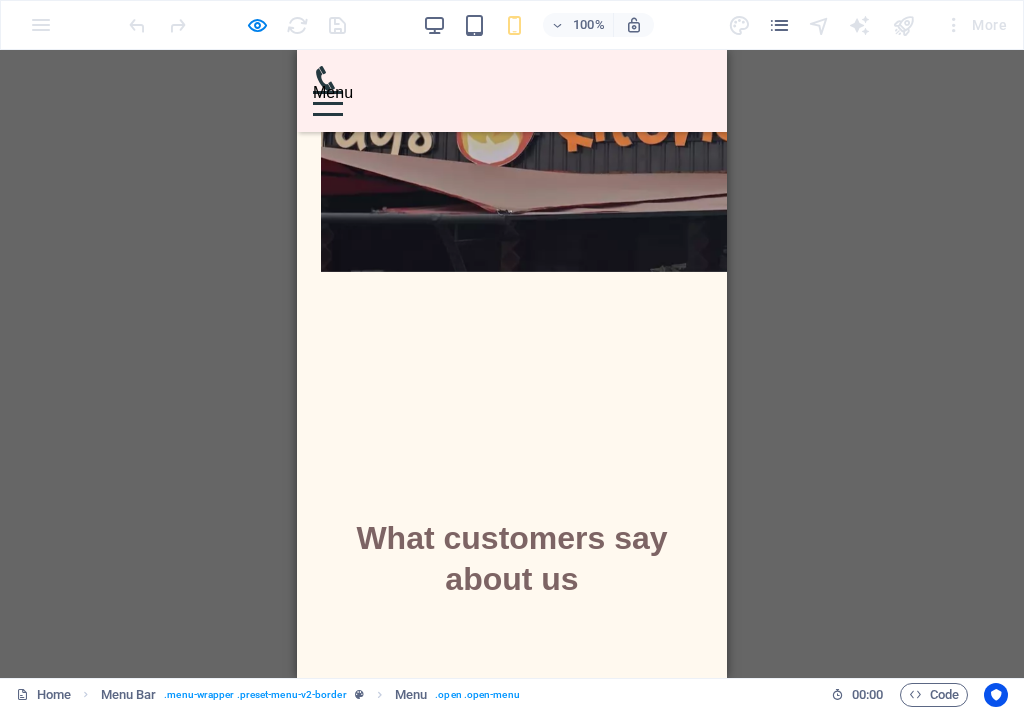 scroll, scrollTop: 2808, scrollLeft: 0, axis: vertical 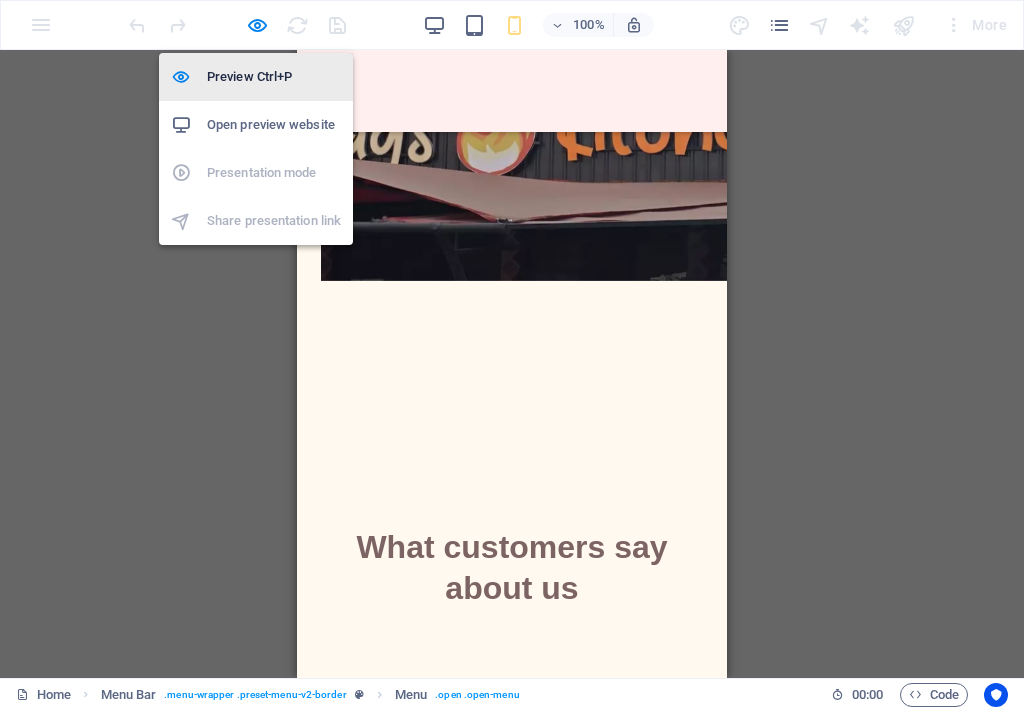 click on "Preview Ctrl+P" at bounding box center (274, 77) 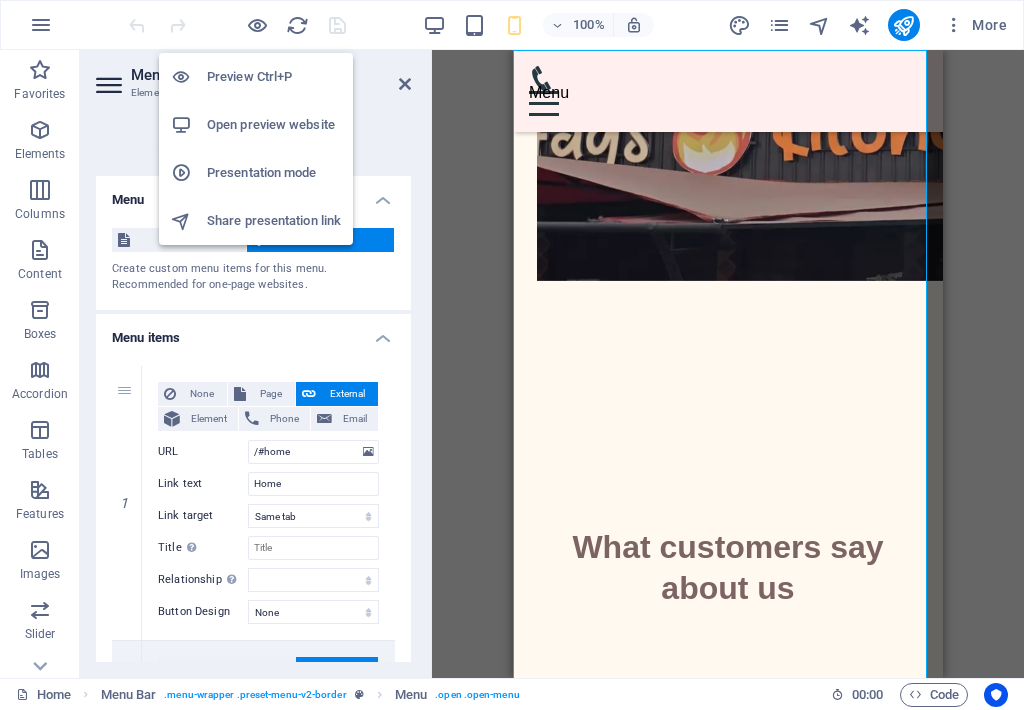 click on "Open preview website" at bounding box center [274, 125] 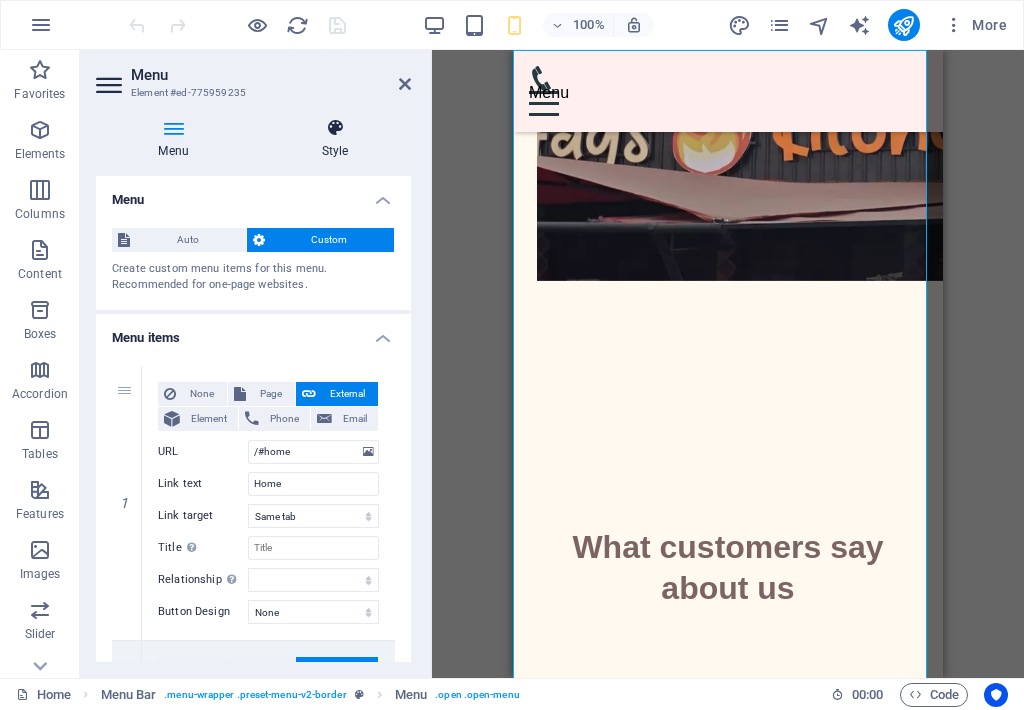 click on "Style" at bounding box center [335, 139] 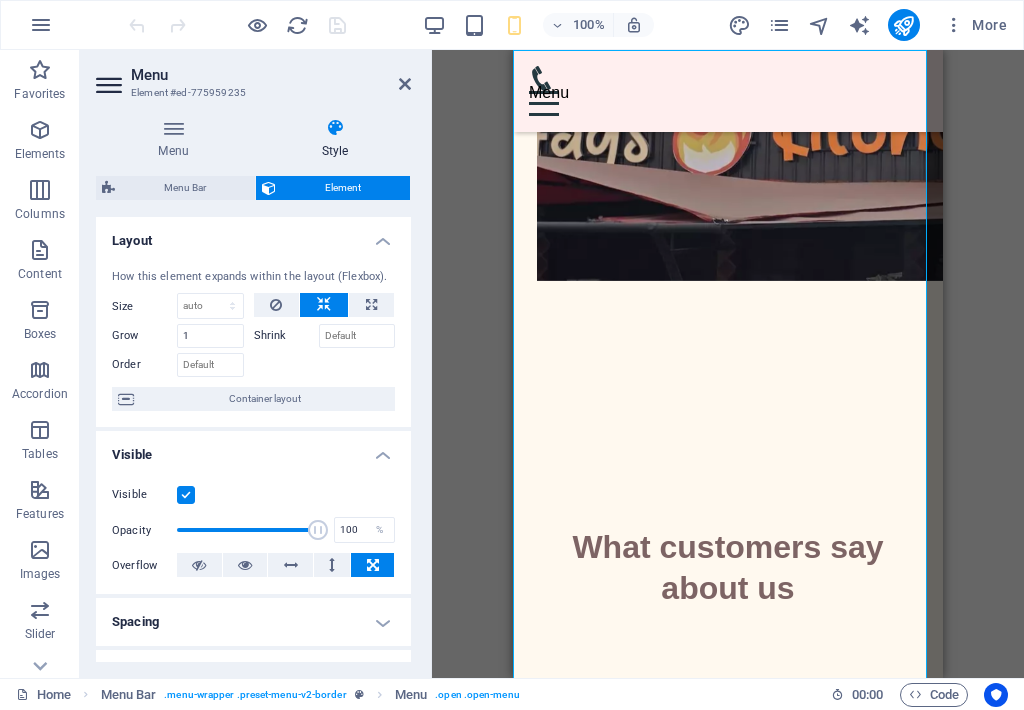 click on "Style" at bounding box center (335, 139) 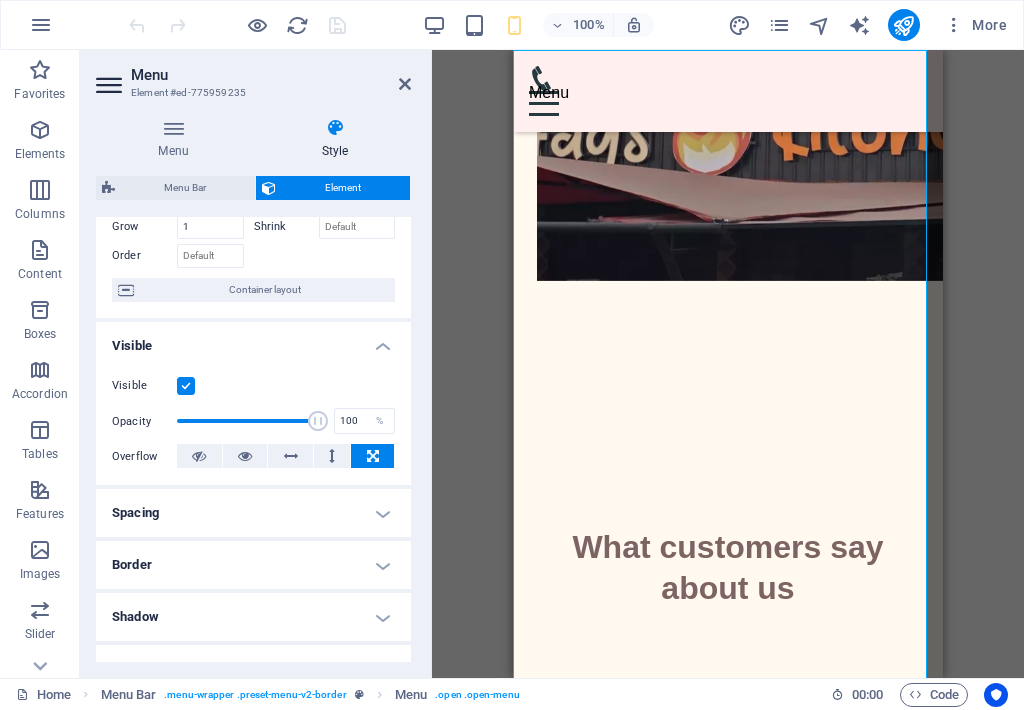 scroll, scrollTop: 0, scrollLeft: 0, axis: both 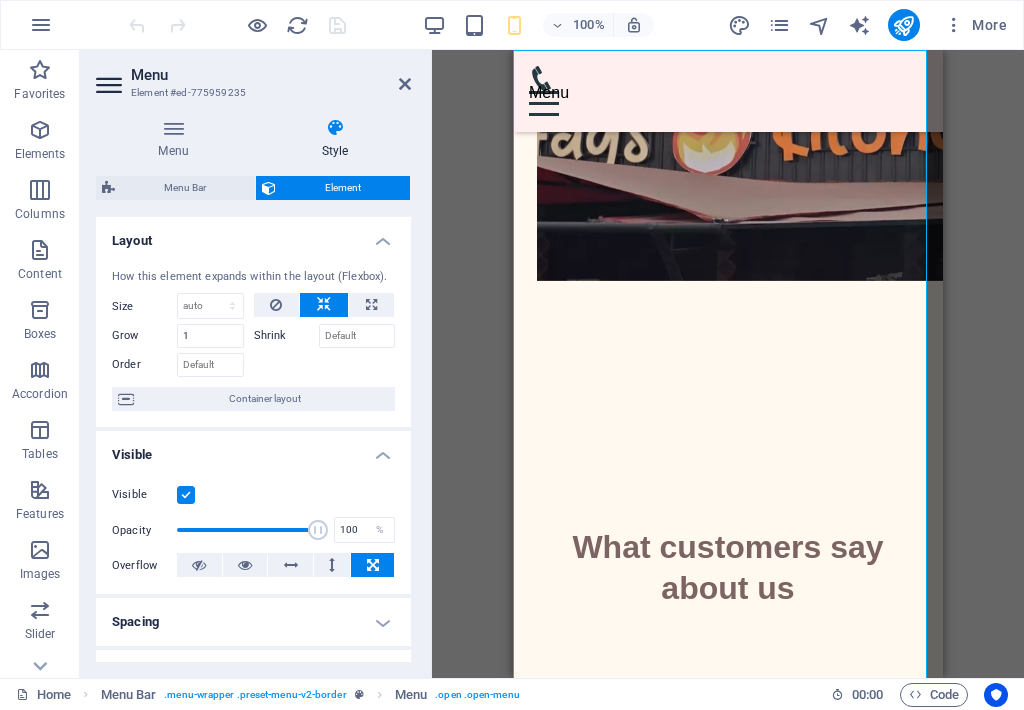 click on "Element" at bounding box center (343, 188) 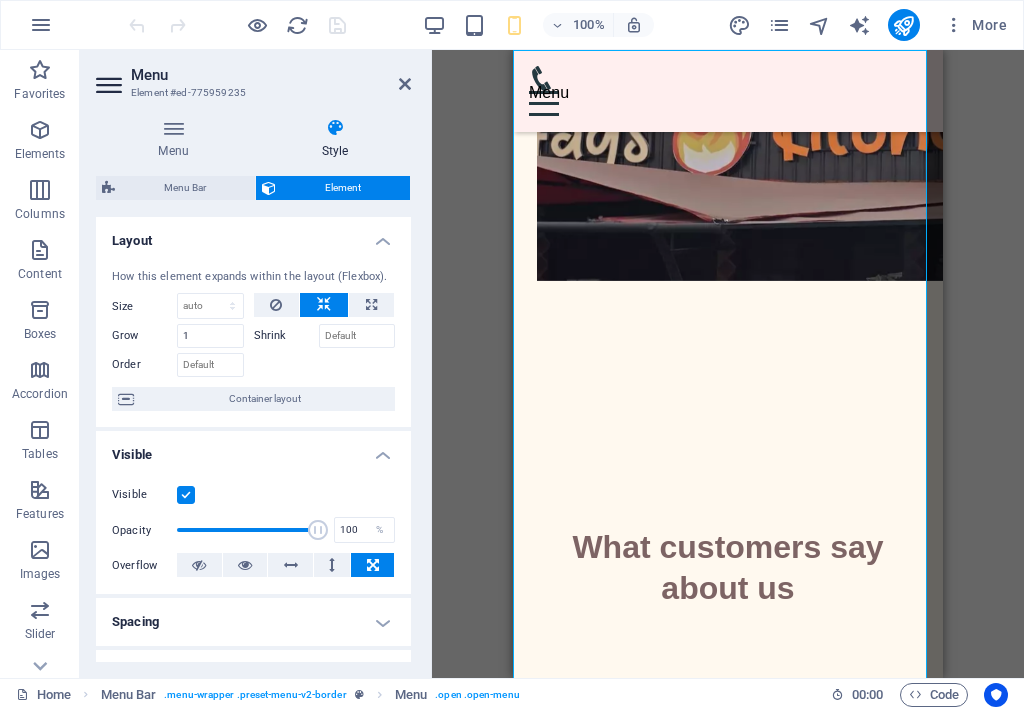 click at bounding box center (335, 128) 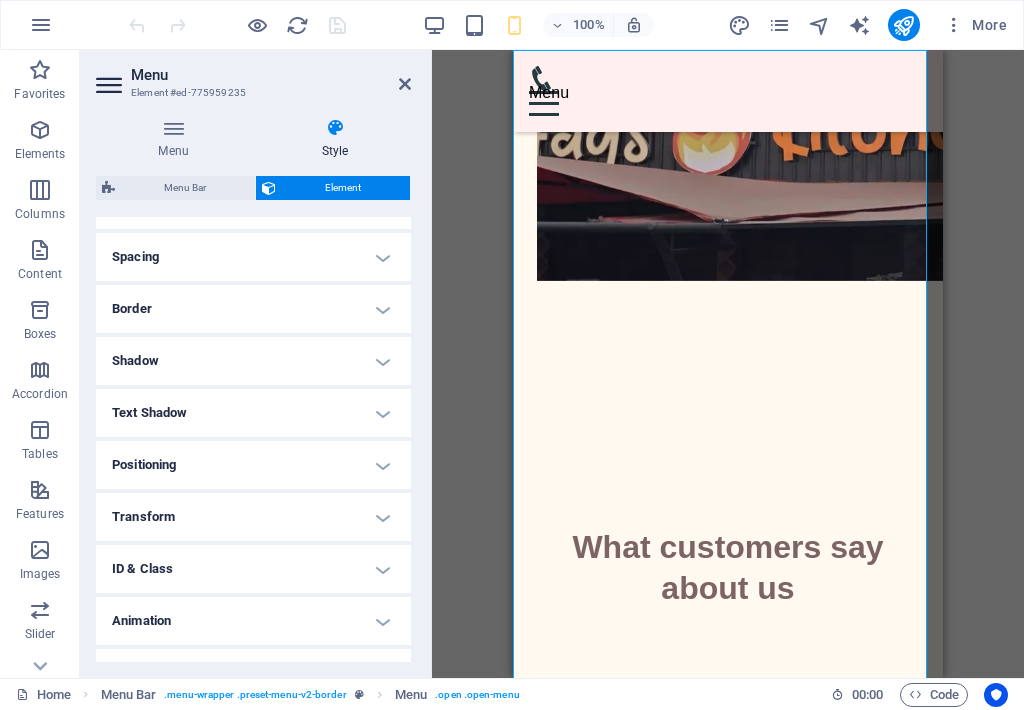 scroll, scrollTop: 399, scrollLeft: 0, axis: vertical 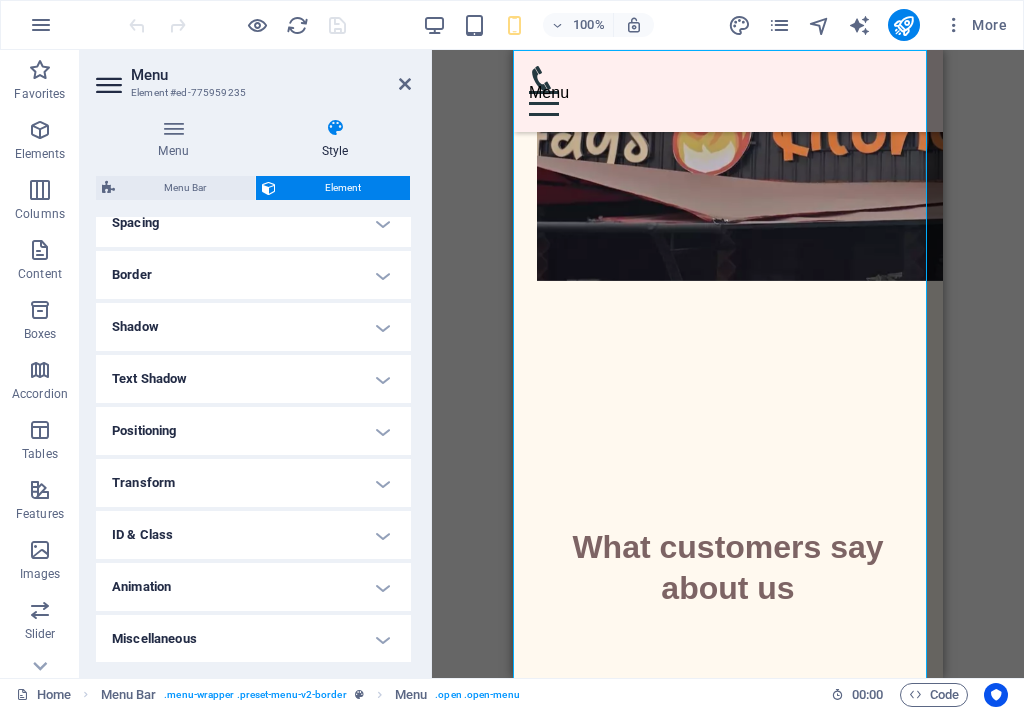 click on "Transform" at bounding box center (253, 483) 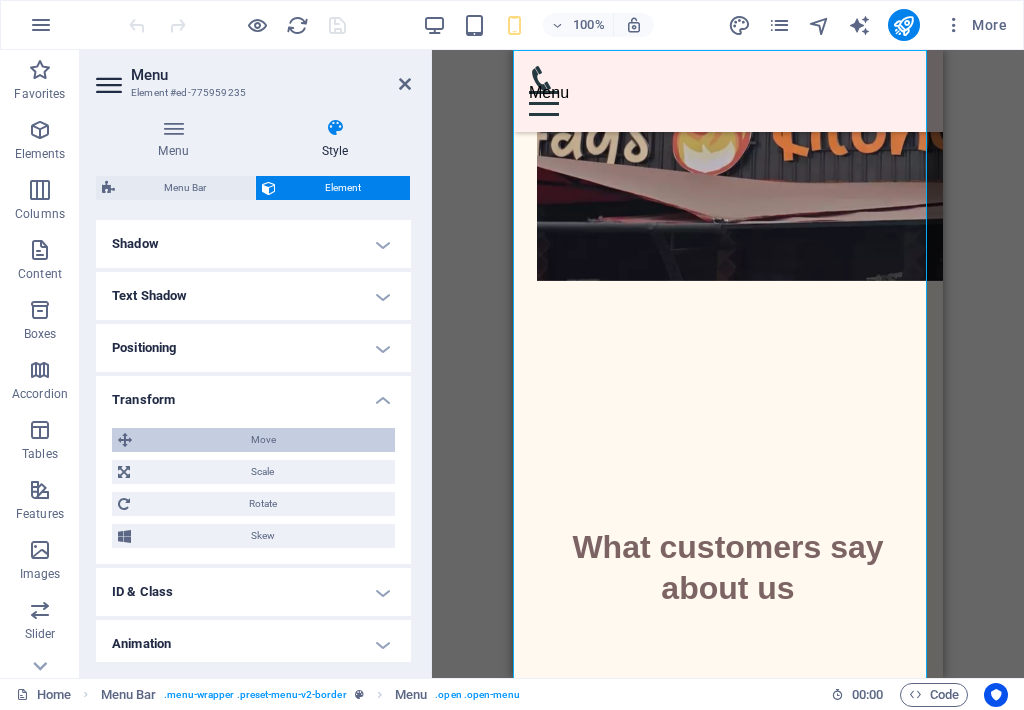 scroll, scrollTop: 539, scrollLeft: 0, axis: vertical 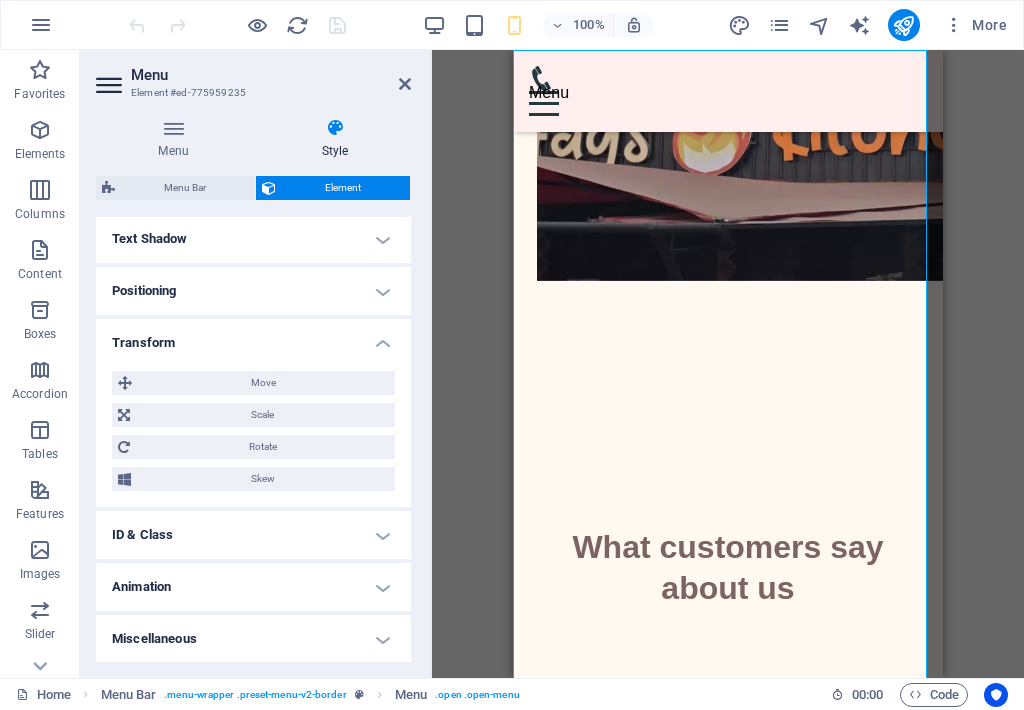 click on "Miscellaneous" at bounding box center [253, 639] 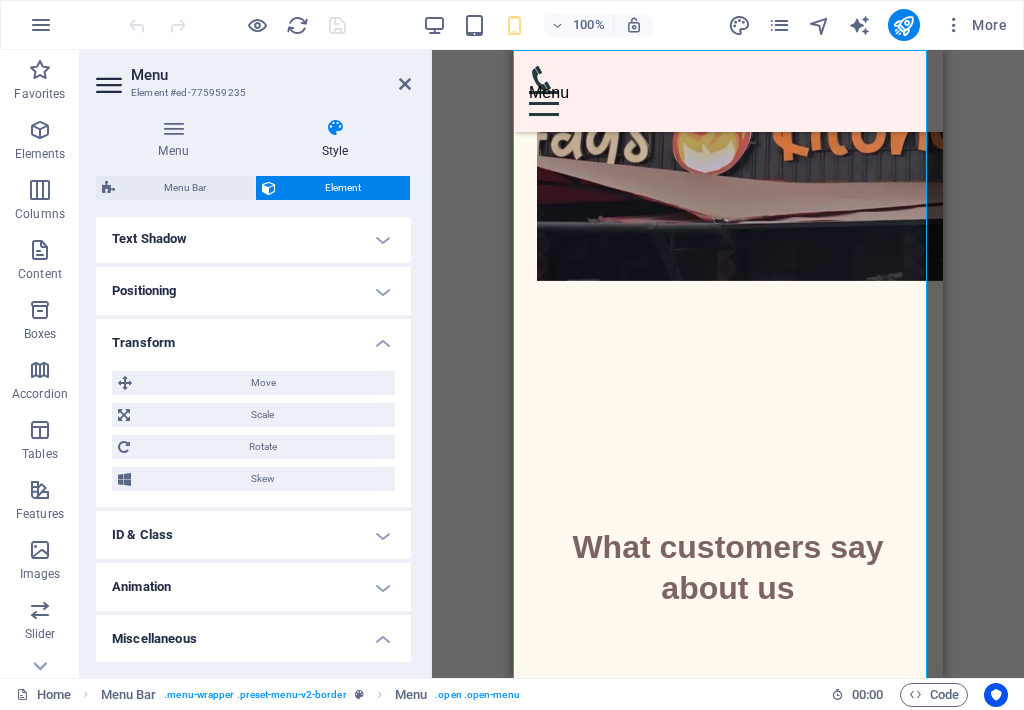 click on "Miscellaneous" at bounding box center [253, 633] 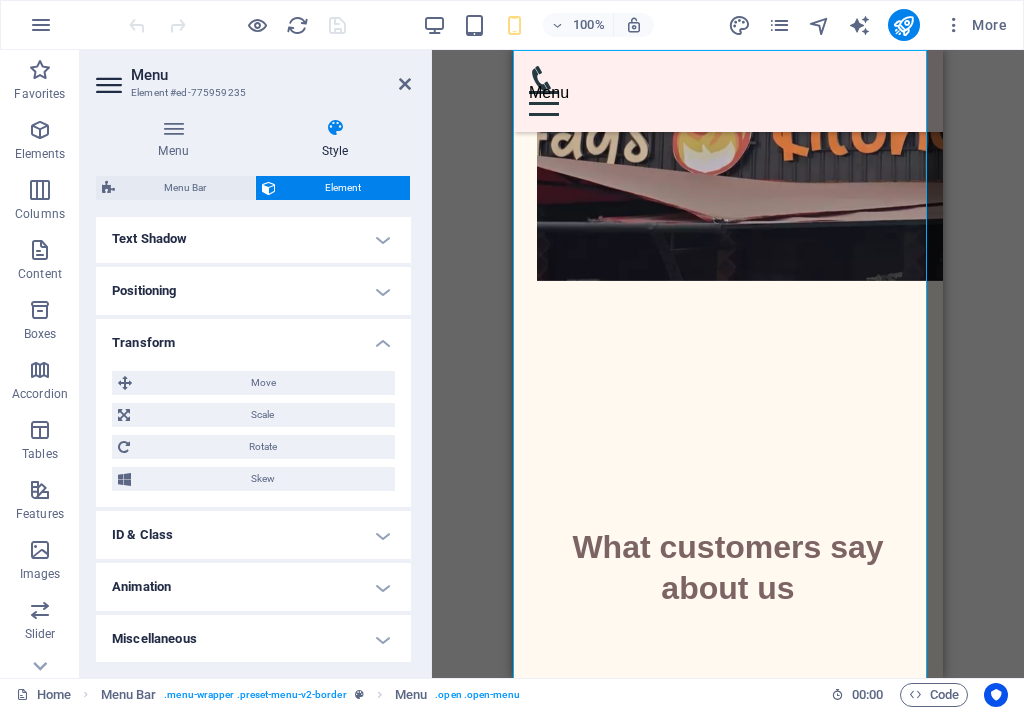click on "Animation" at bounding box center (253, 587) 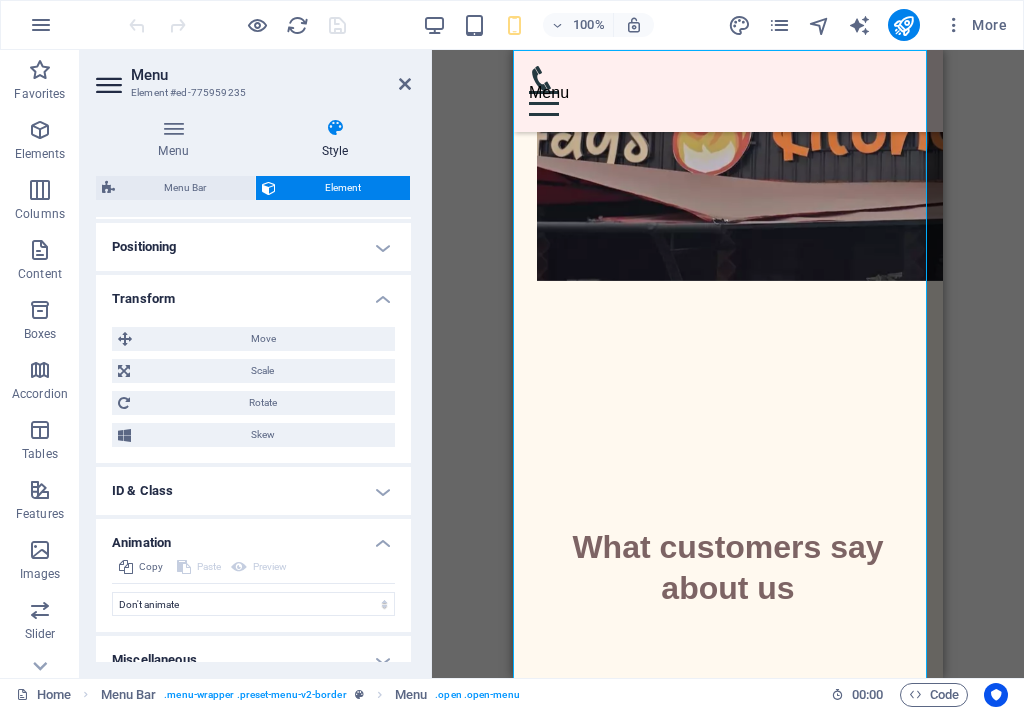 scroll, scrollTop: 604, scrollLeft: 0, axis: vertical 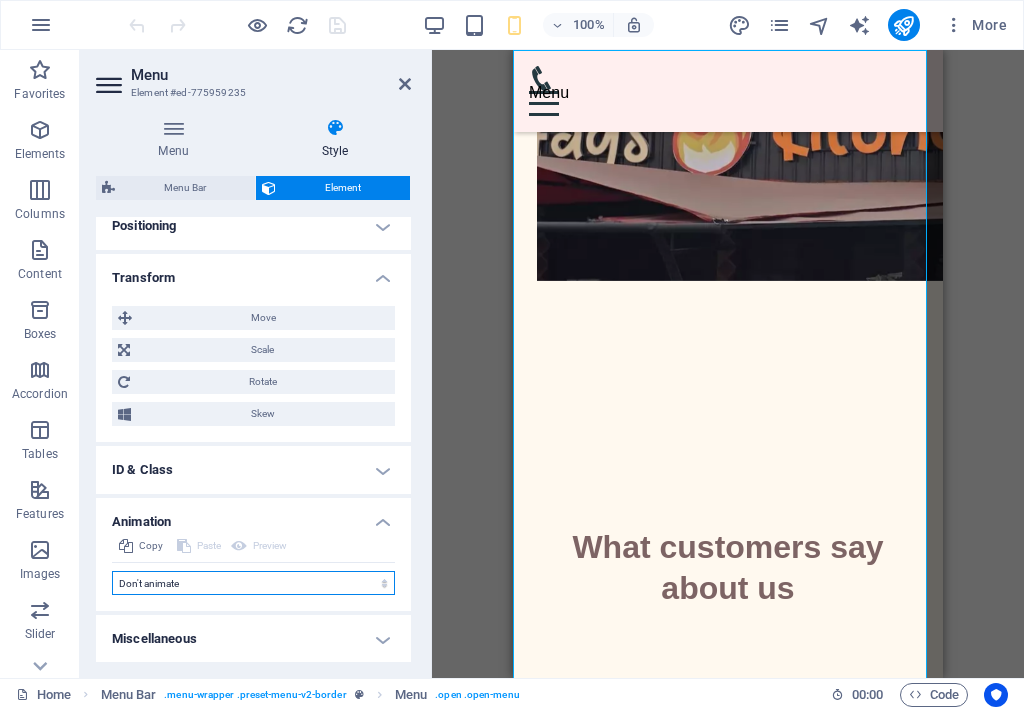 click on "Don't animate Show / Hide Slide up/down Zoom in/out Slide left to right Slide right to left Slide top to bottom Slide bottom to top Pulse Blink Open as overlay" at bounding box center [253, 583] 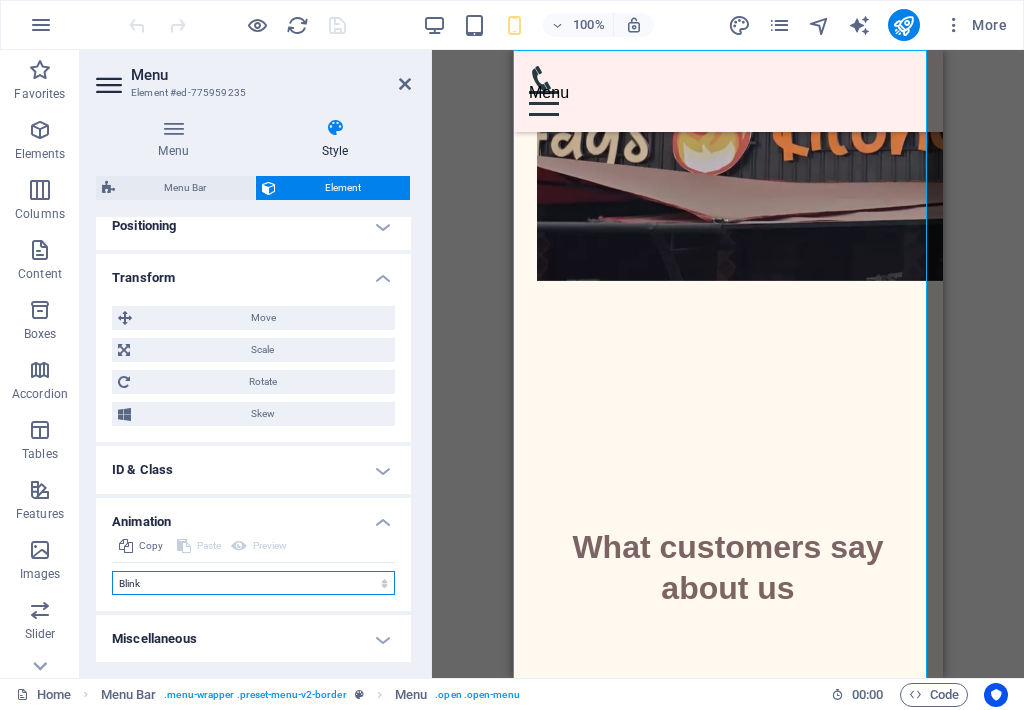 click on "Don't animate Show / Hide Slide up/down Zoom in/out Slide left to right Slide right to left Slide top to bottom Slide bottom to top Pulse Blink Open as overlay" at bounding box center [253, 583] 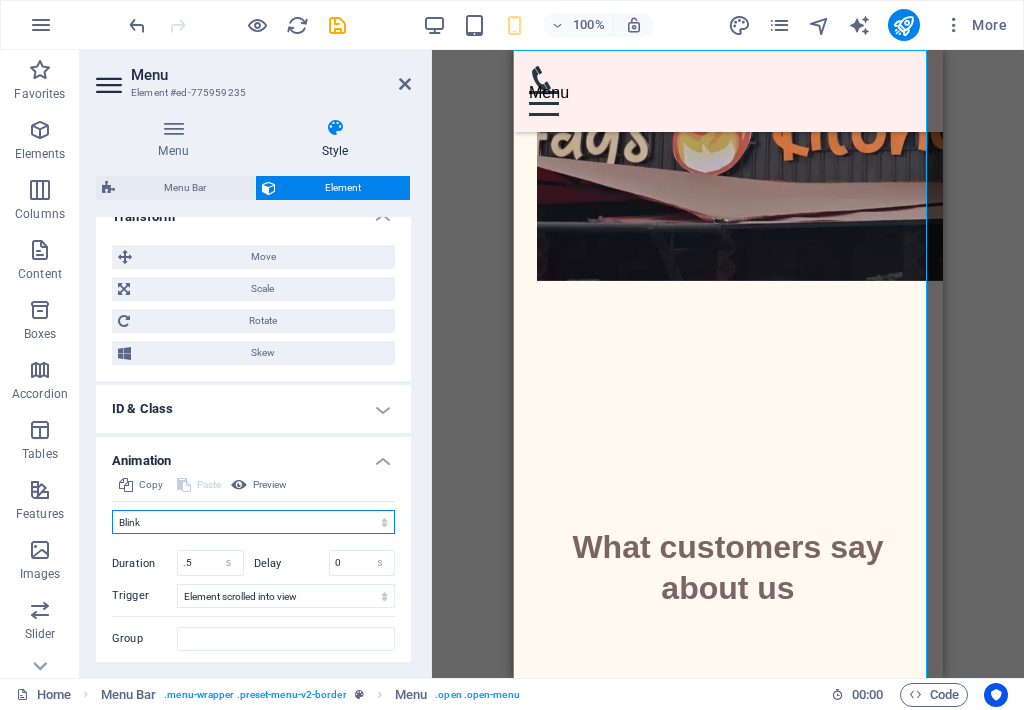 scroll, scrollTop: 720, scrollLeft: 0, axis: vertical 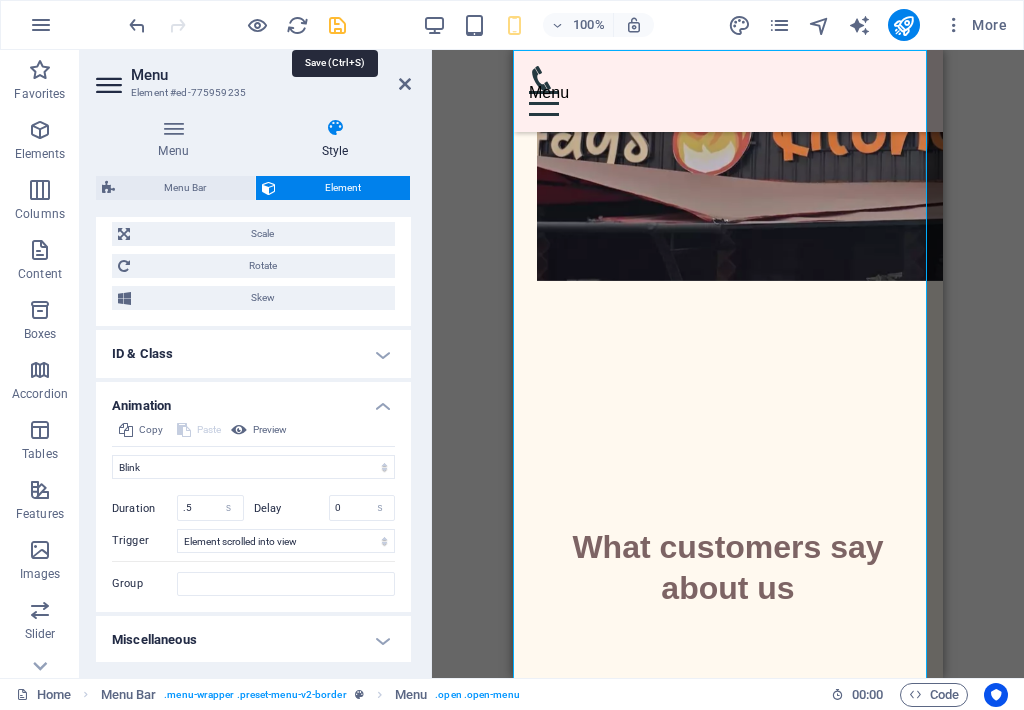 click at bounding box center [337, 25] 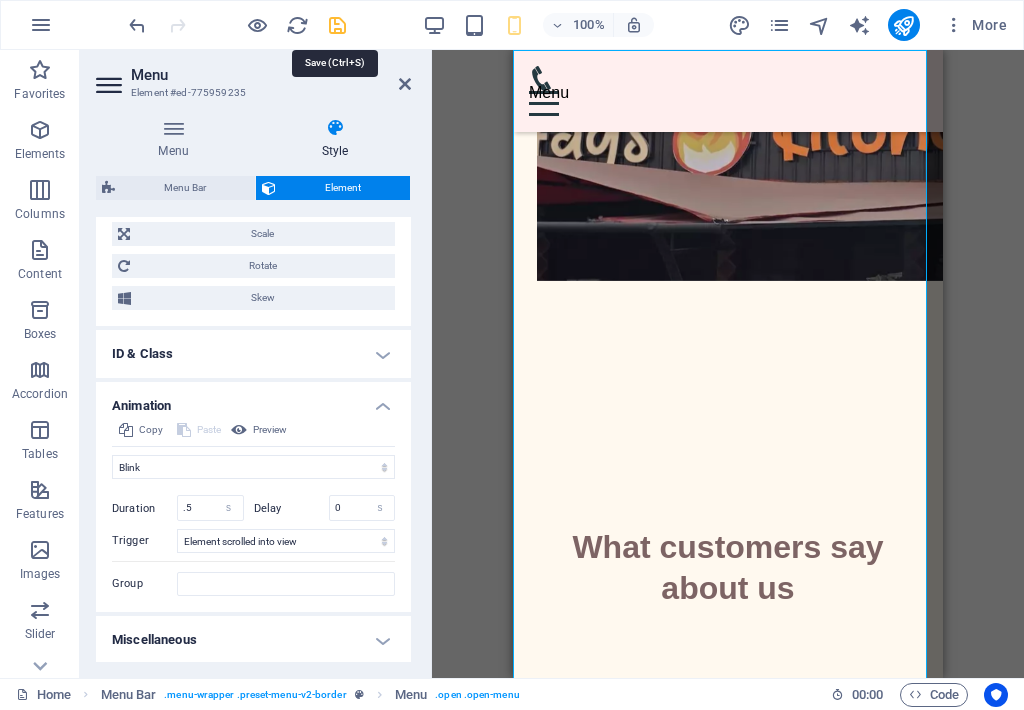 select on "flash" 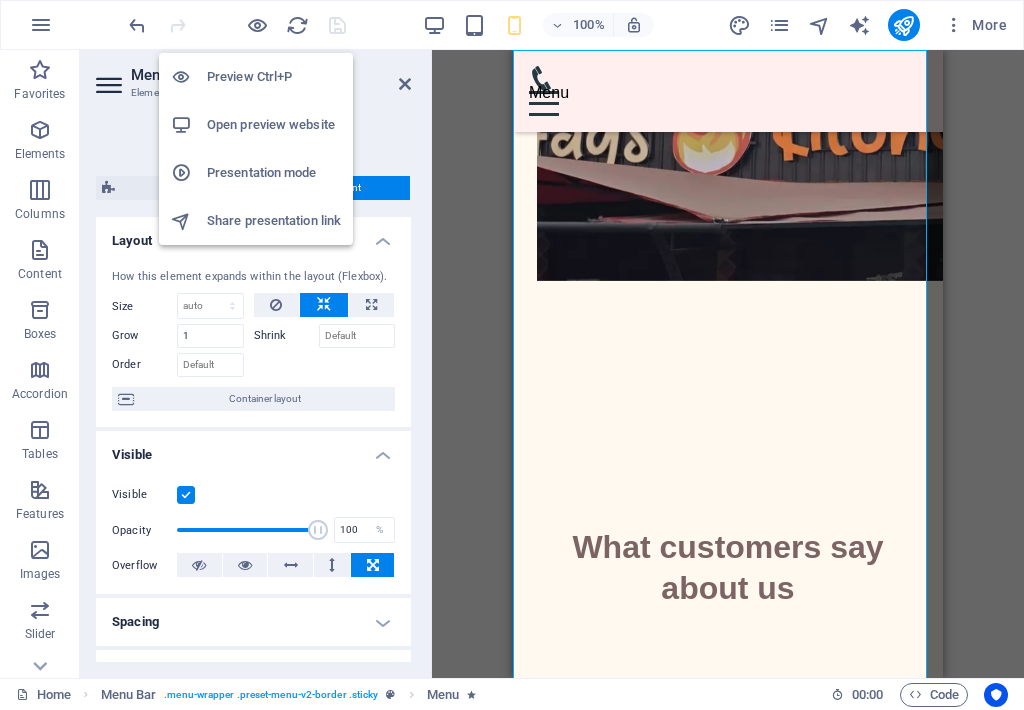 click on "Open preview website" at bounding box center (274, 125) 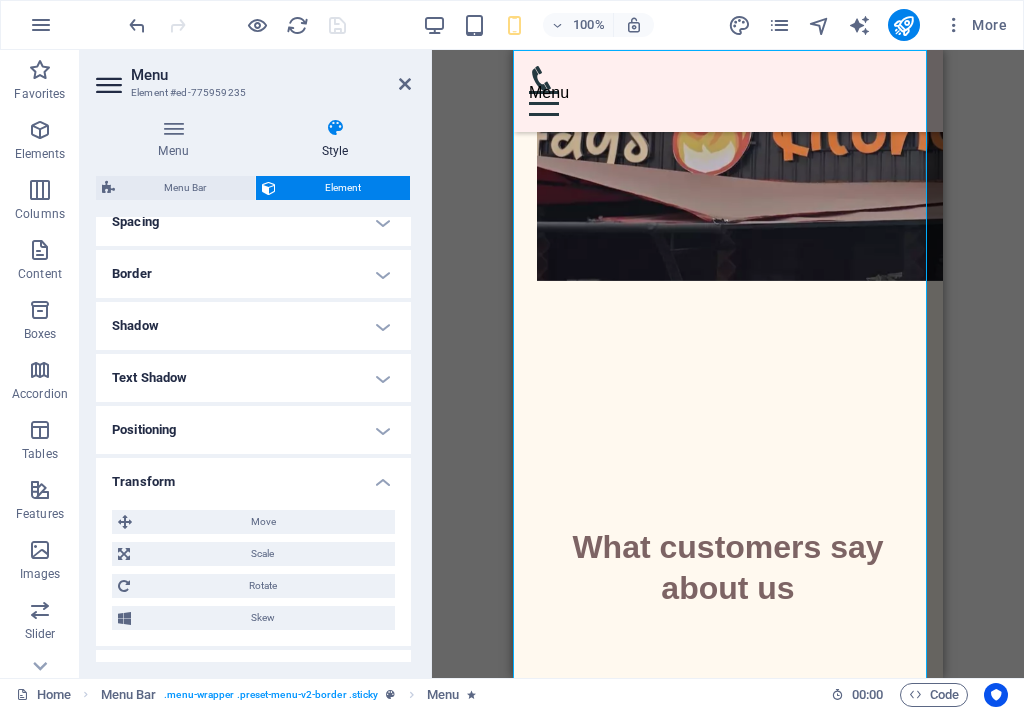 scroll, scrollTop: 0, scrollLeft: 0, axis: both 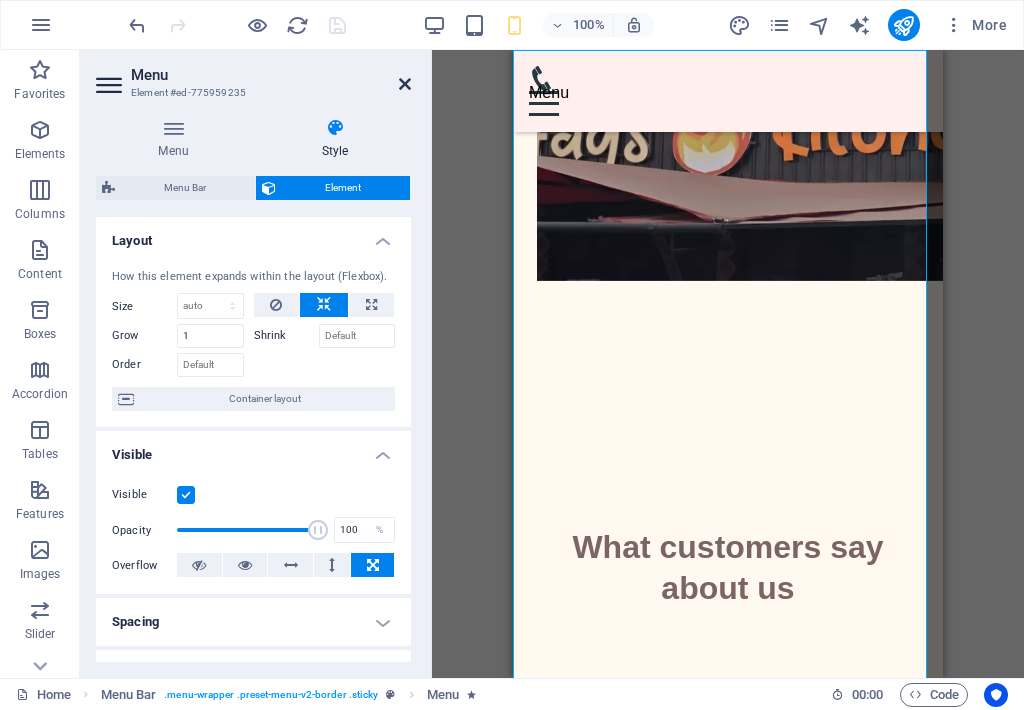 click at bounding box center [405, 84] 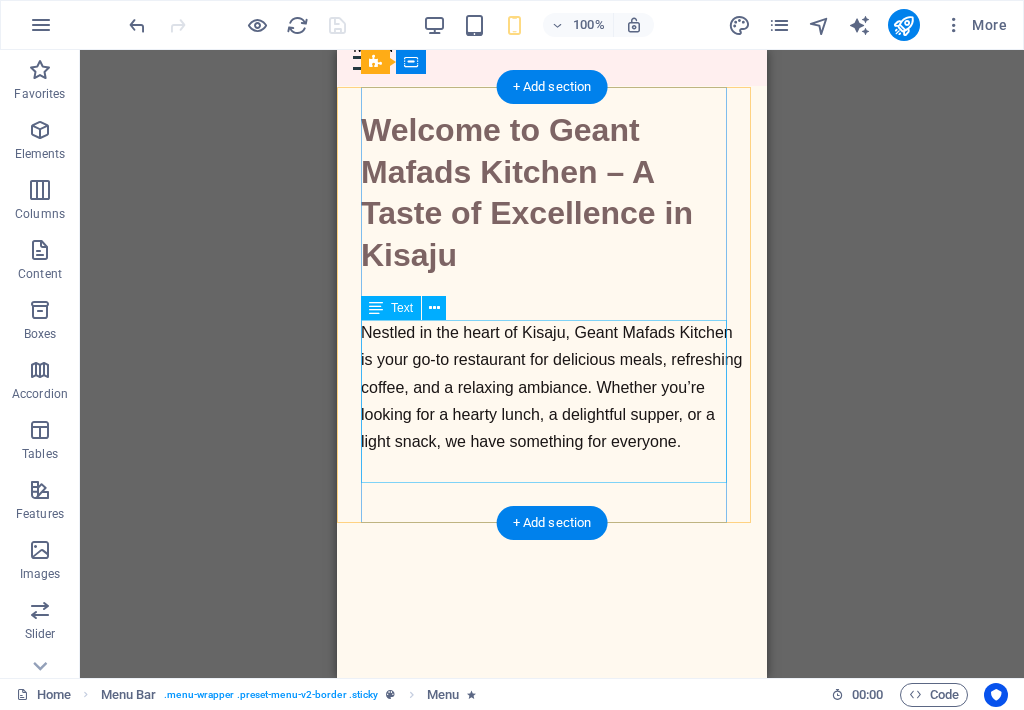 scroll, scrollTop: 0, scrollLeft: 0, axis: both 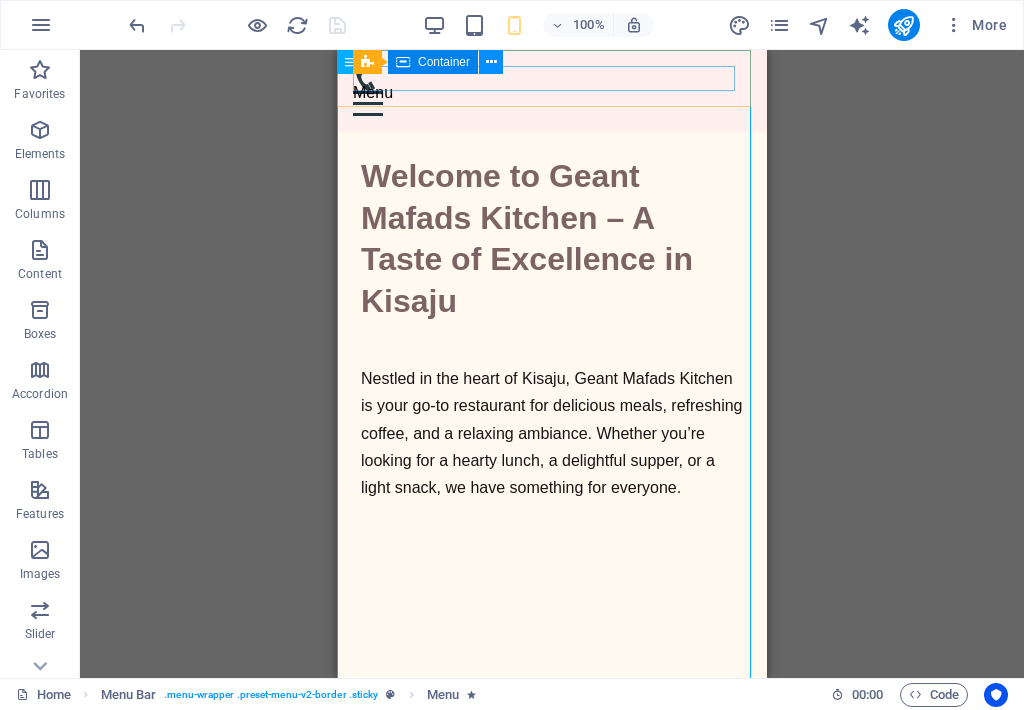 click at bounding box center (491, 62) 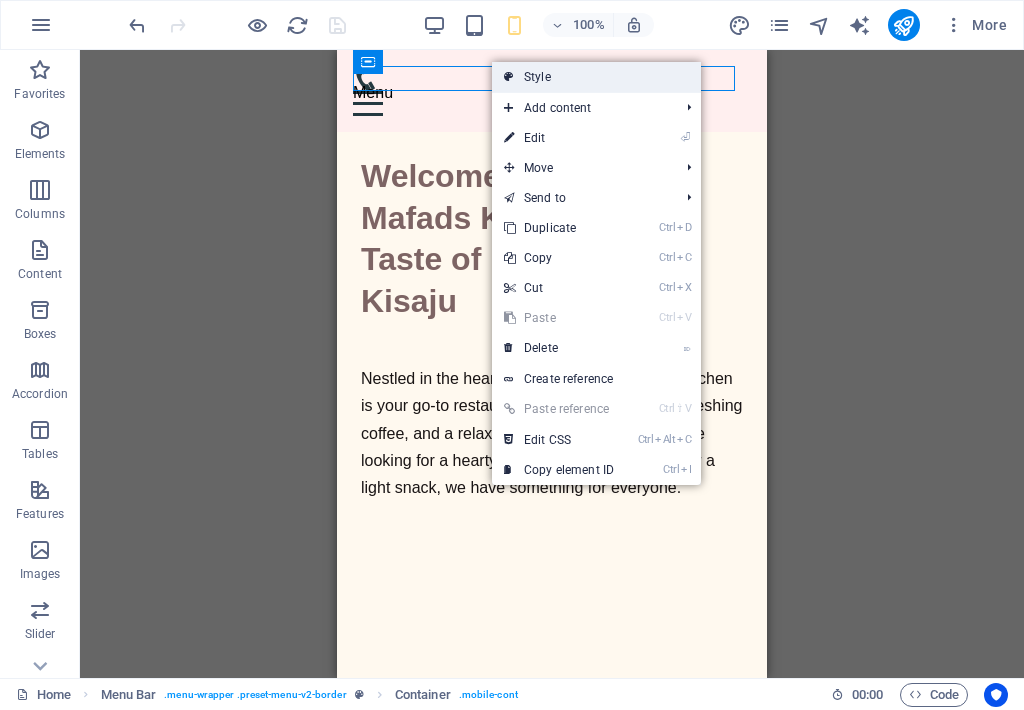 drag, startPoint x: 544, startPoint y: 77, endPoint x: 32, endPoint y: 27, distance: 514.4356 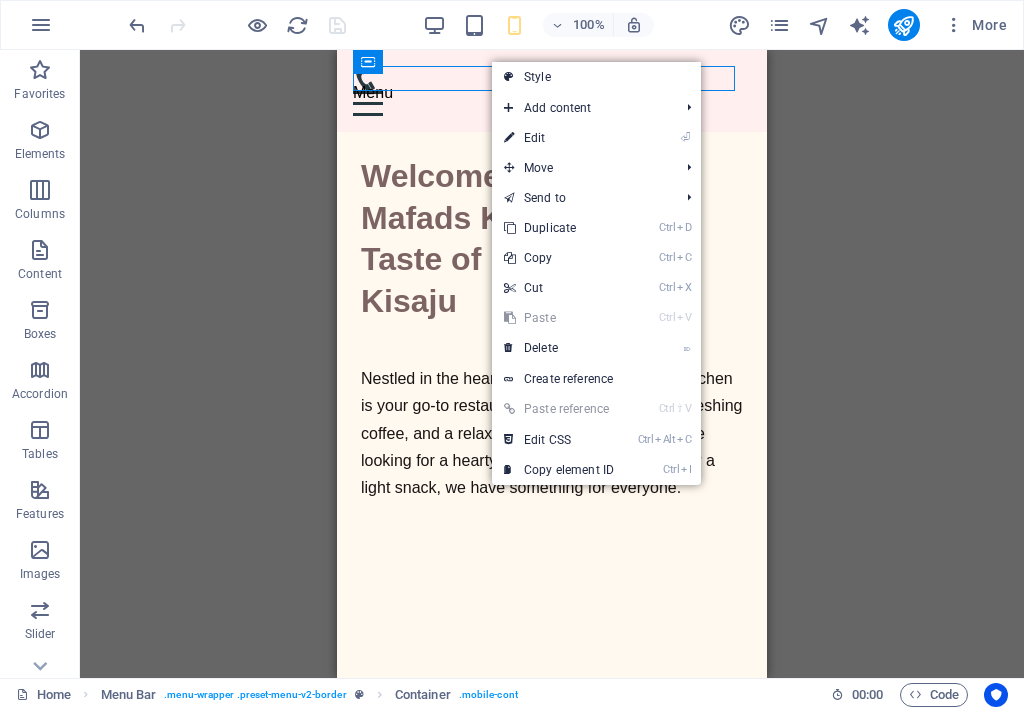 select on "rem" 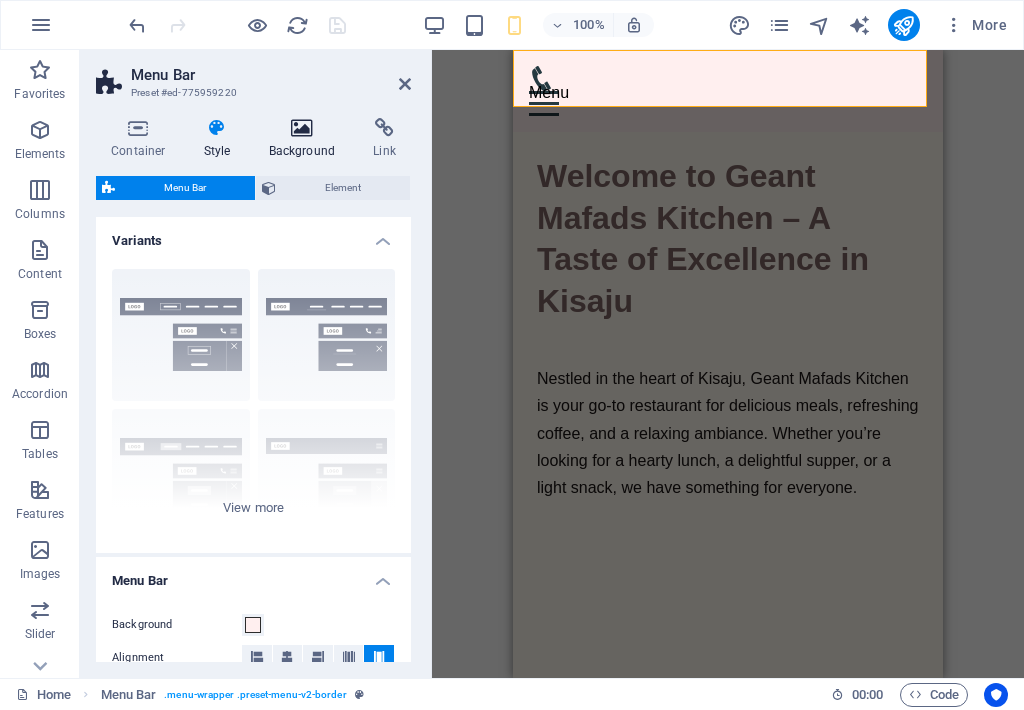 click on "Background" at bounding box center (306, 139) 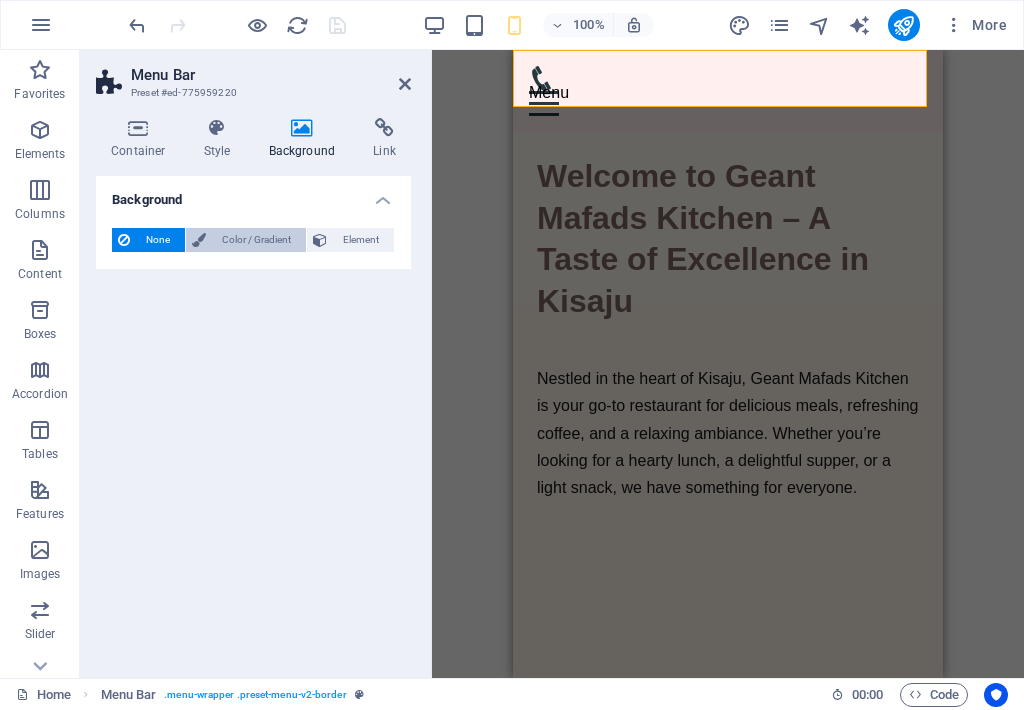 click on "Color / Gradient" at bounding box center [256, 240] 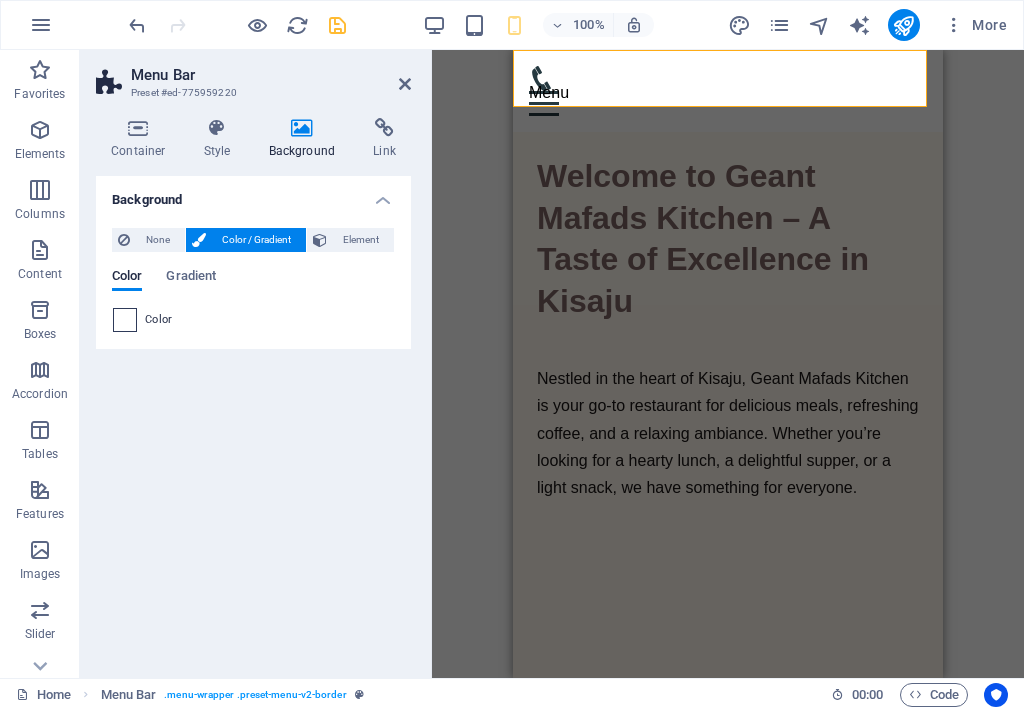 click at bounding box center [125, 320] 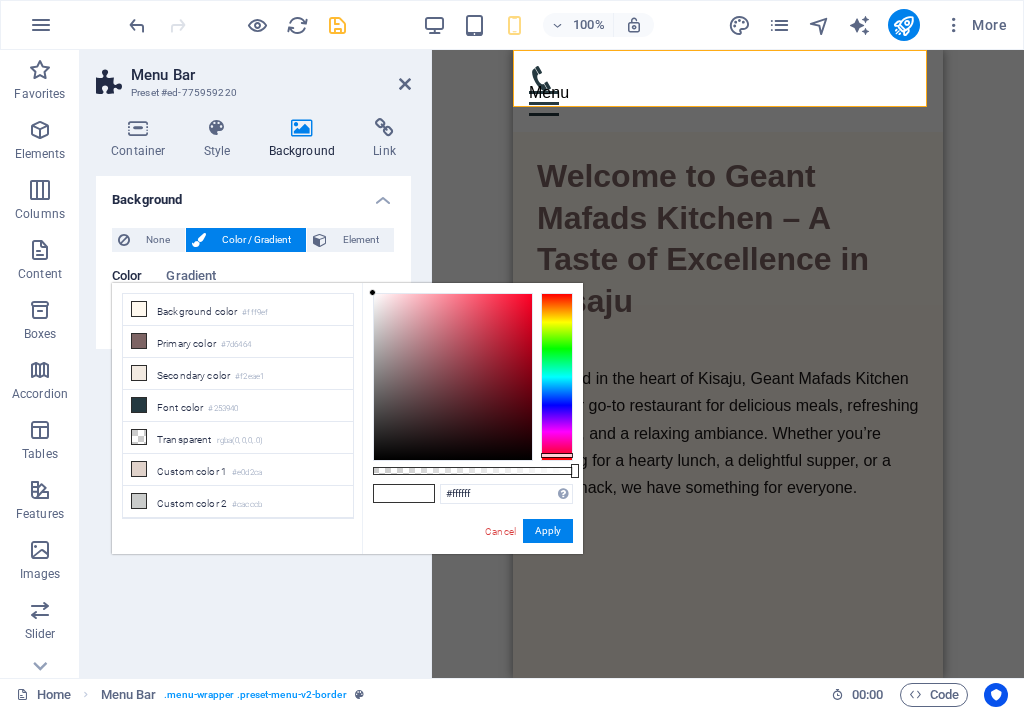 click at bounding box center [557, 377] 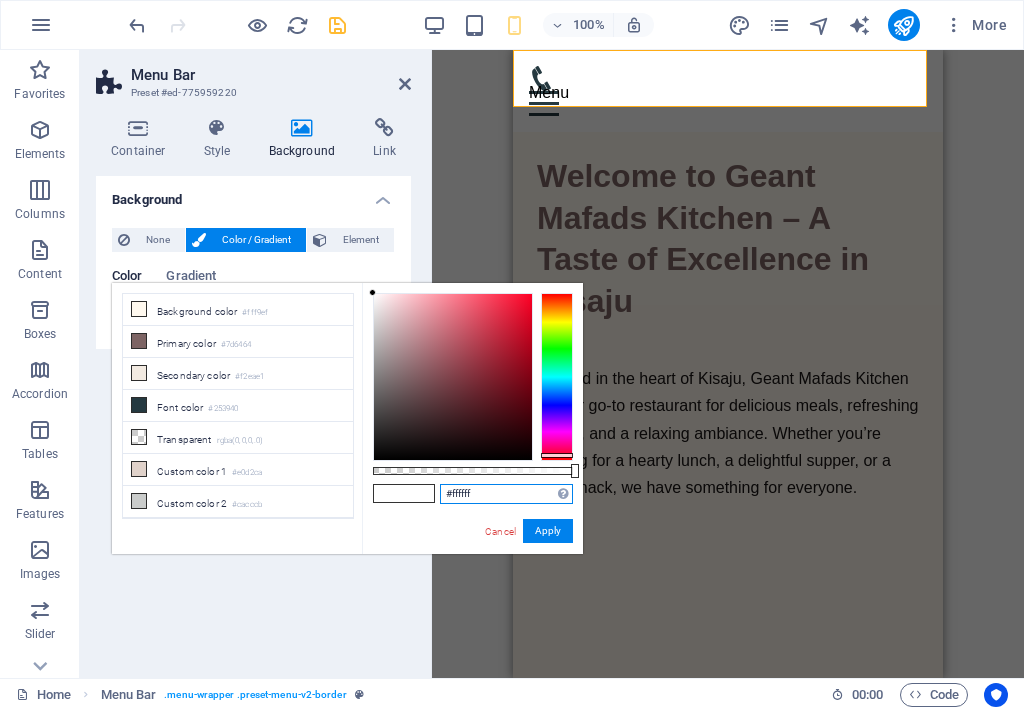 click on "#ffffff" at bounding box center (506, 494) 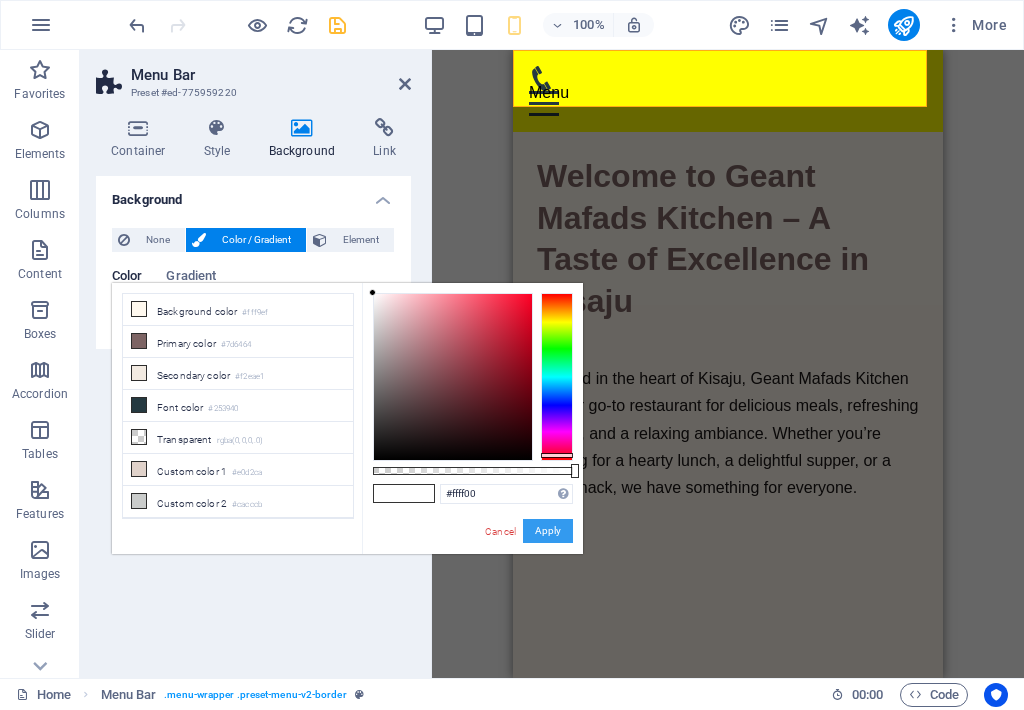 click on "Apply" at bounding box center (548, 531) 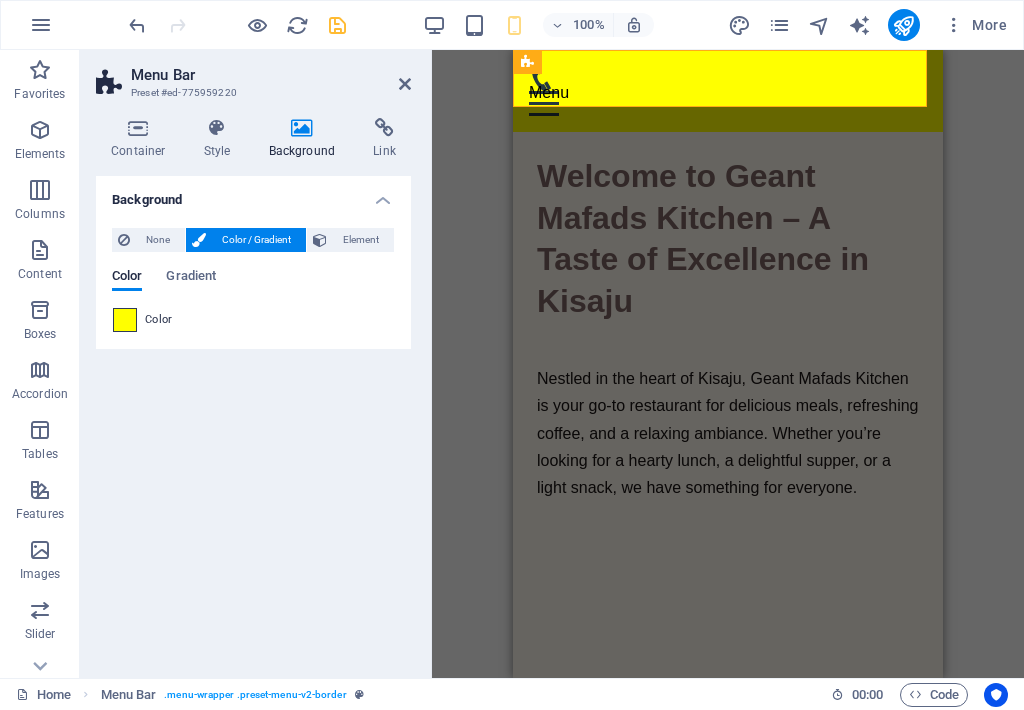 click at bounding box center [125, 320] 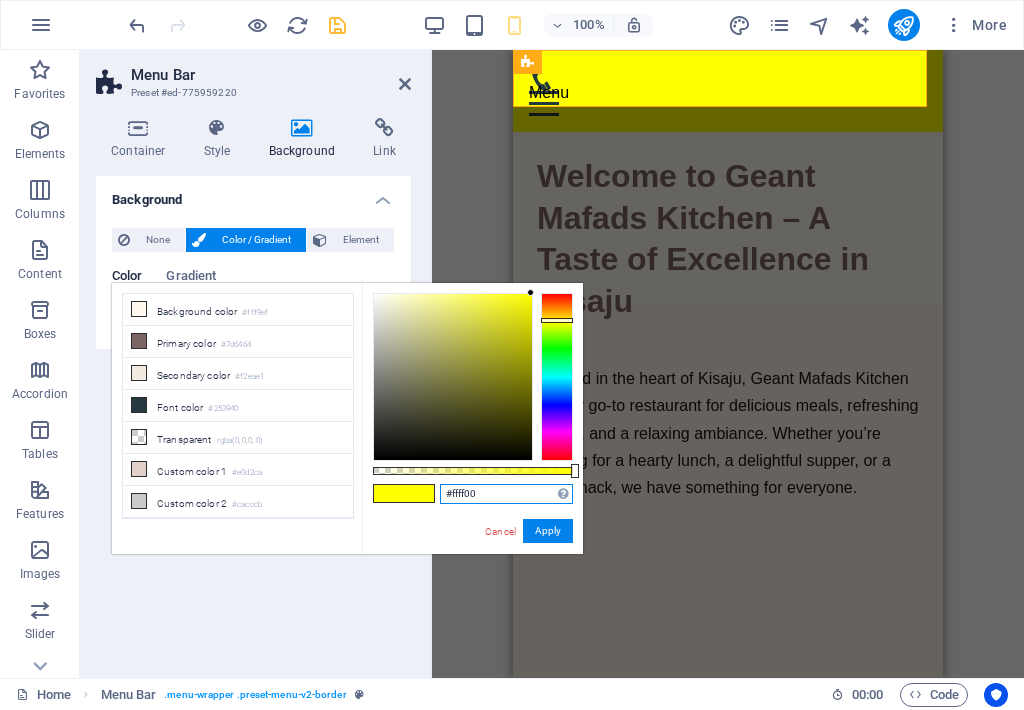 click on "#ffff00" at bounding box center (506, 494) 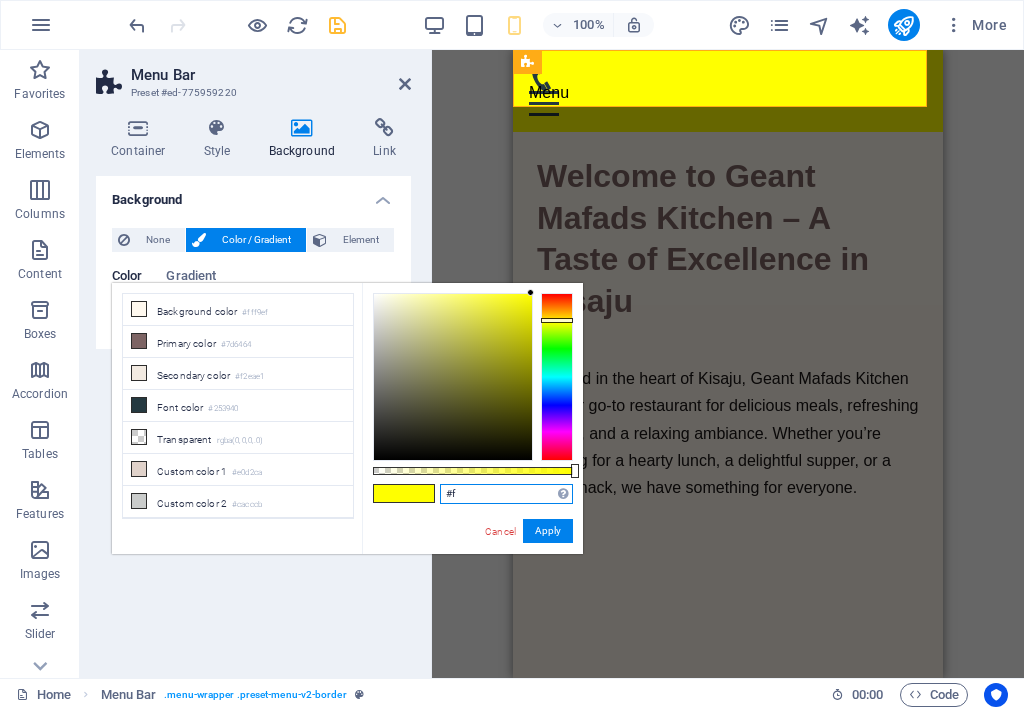 type on "#" 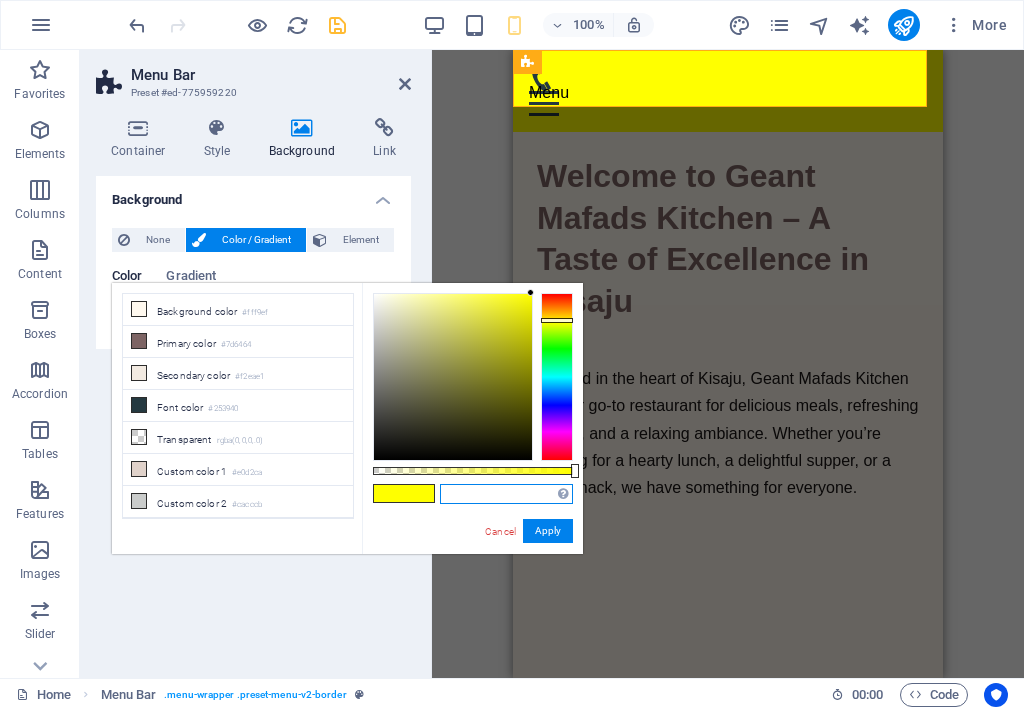 paste on "#FF0000" 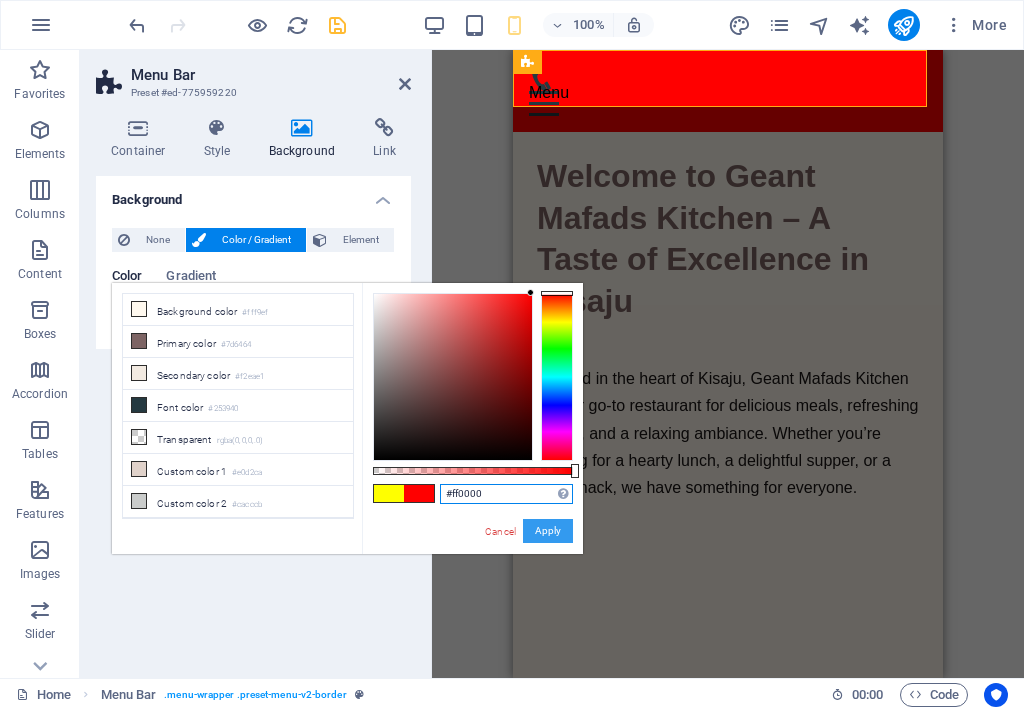 type on "#ff0000" 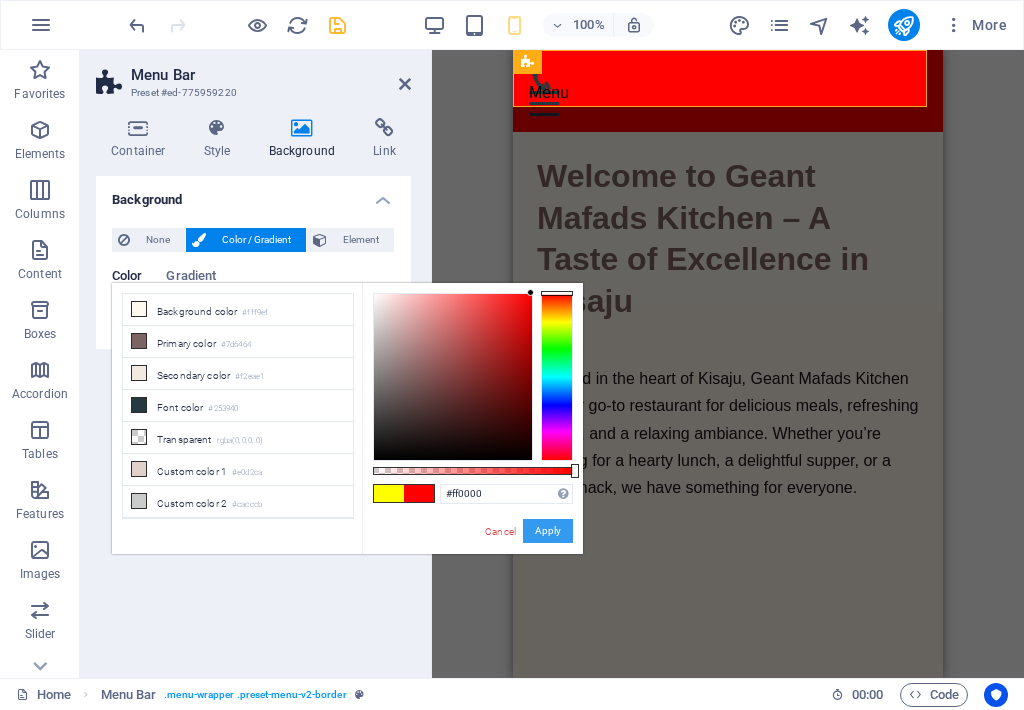 click on "Apply" at bounding box center [548, 531] 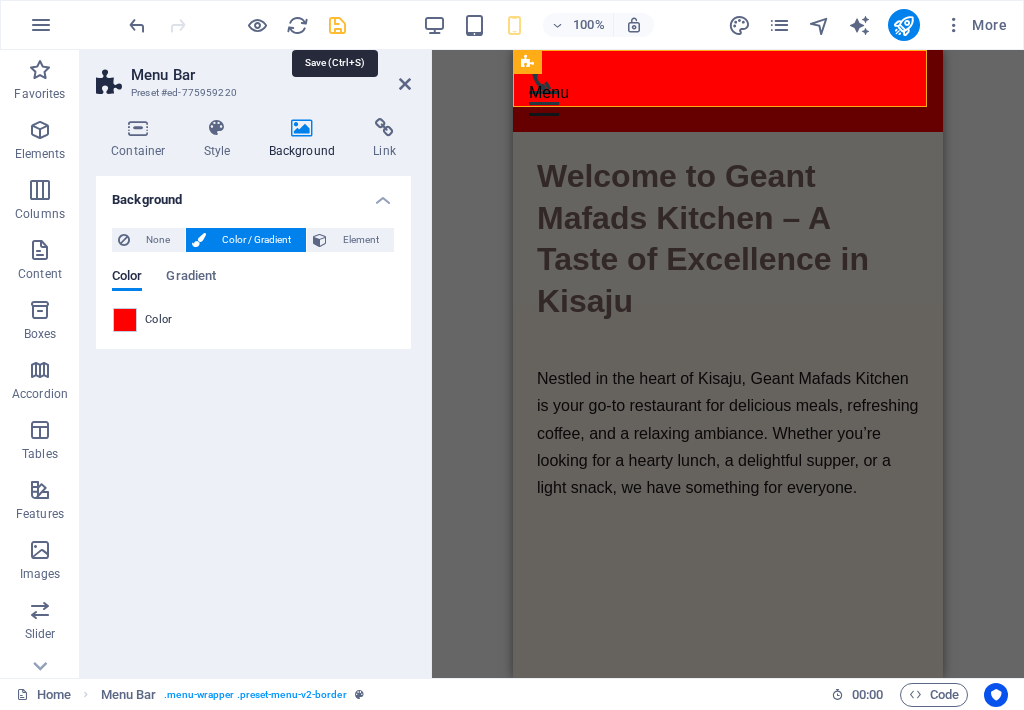 click at bounding box center [337, 25] 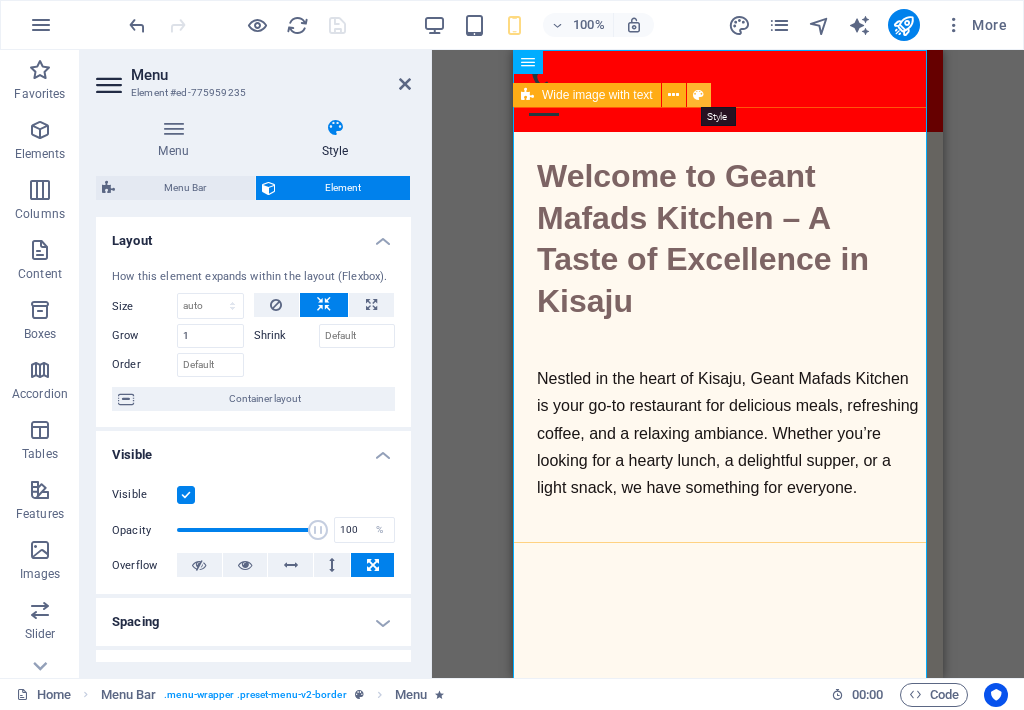 click at bounding box center [698, 95] 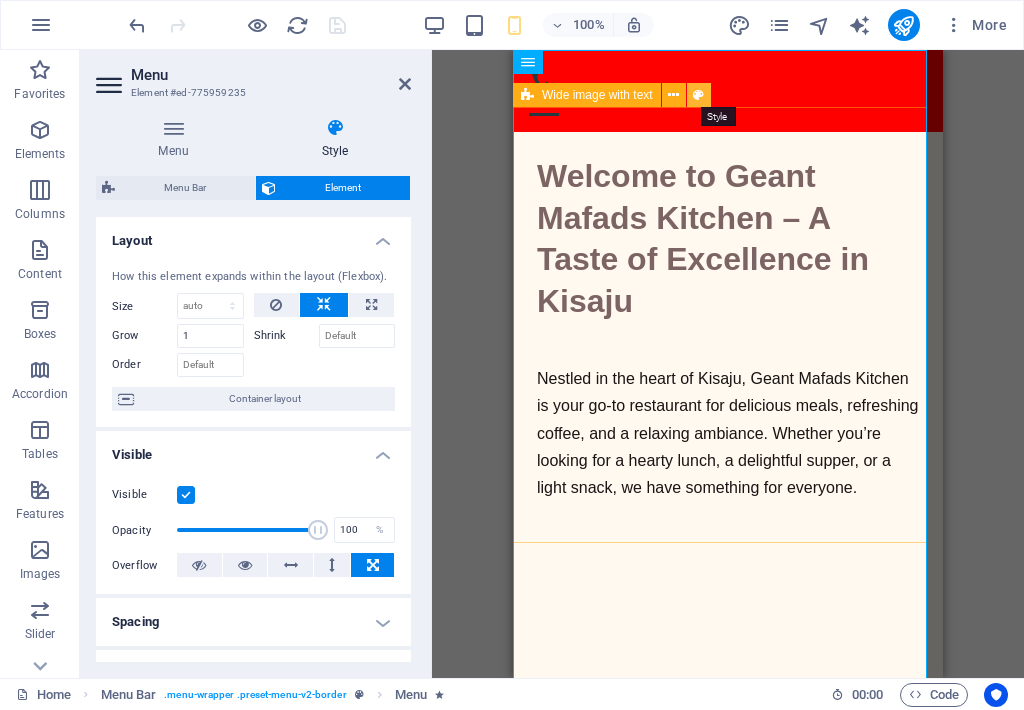 select on "rem" 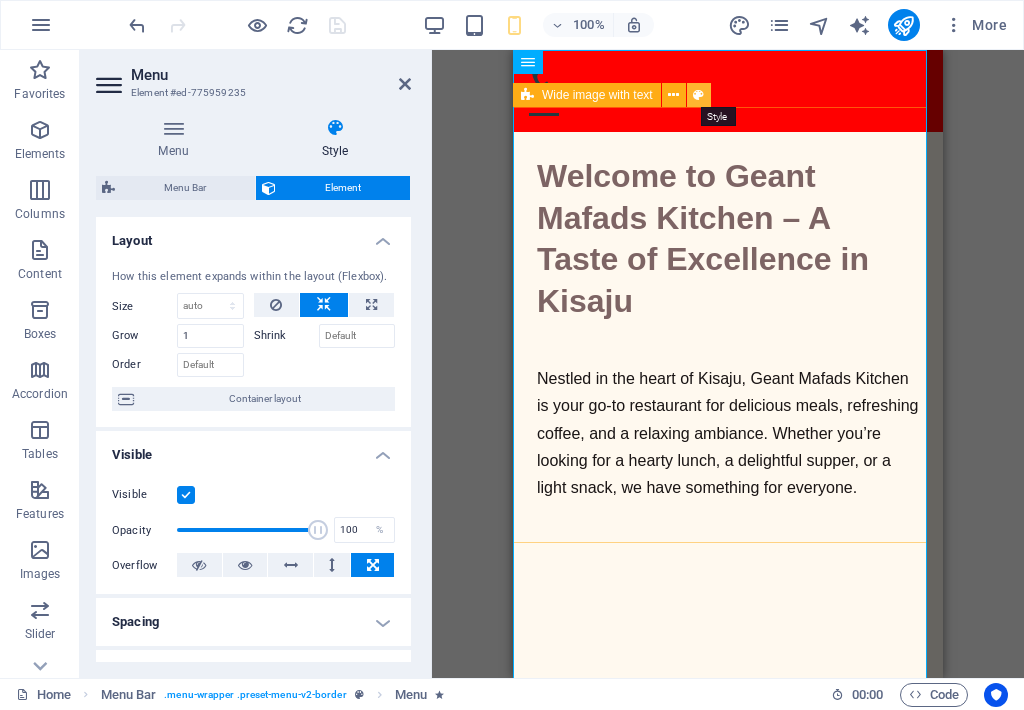 select on "rem" 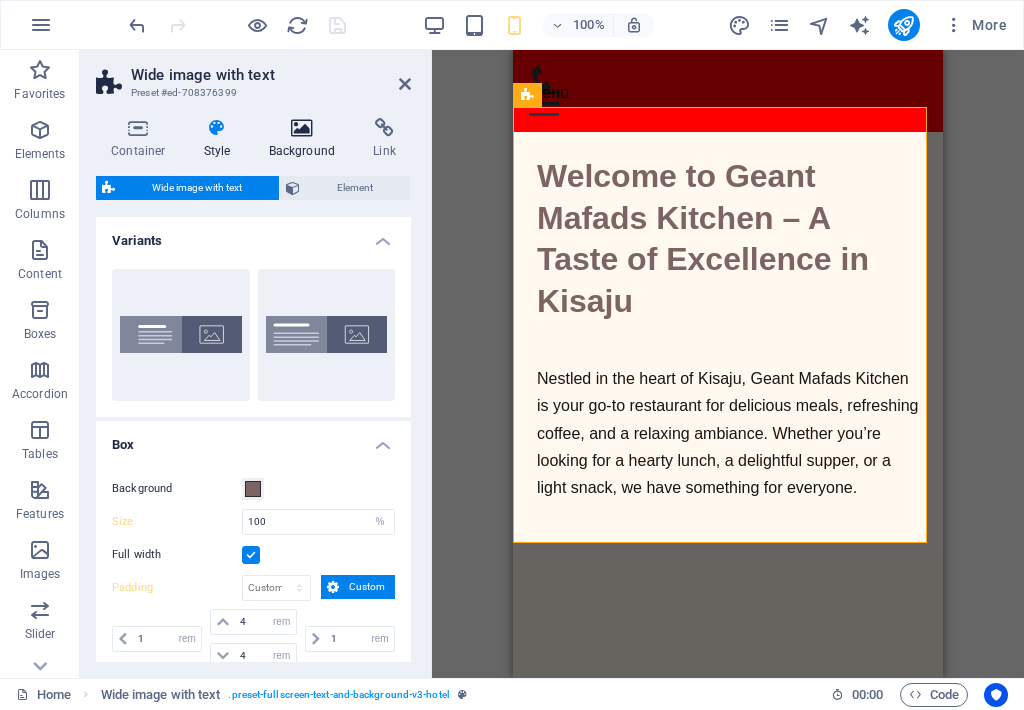 click at bounding box center (302, 128) 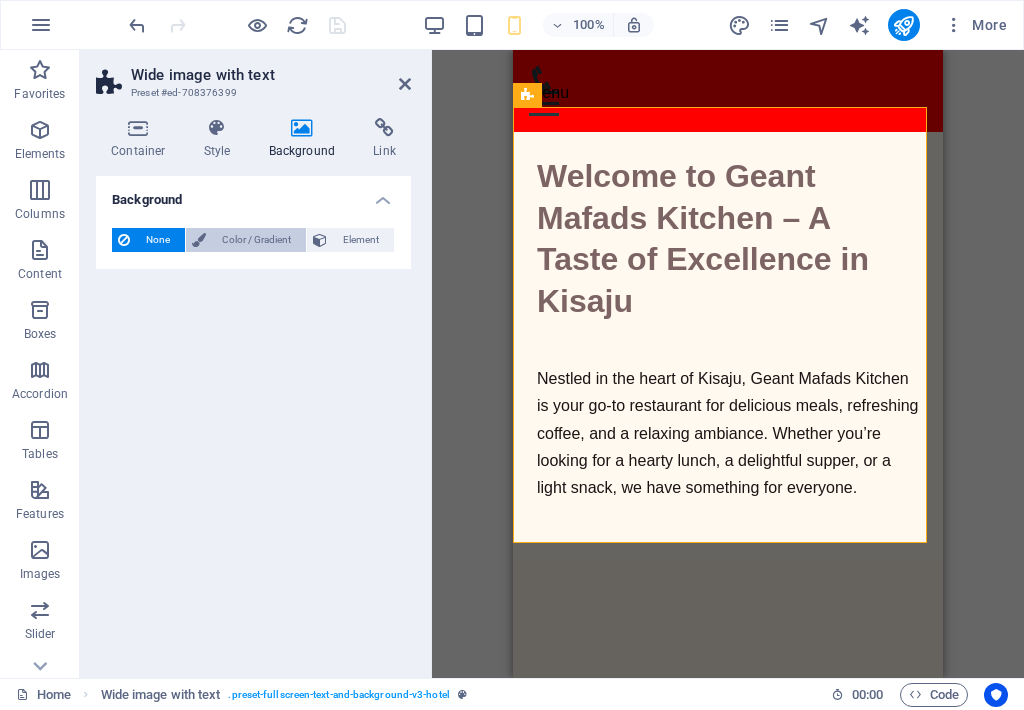 click on "Color / Gradient" at bounding box center [256, 240] 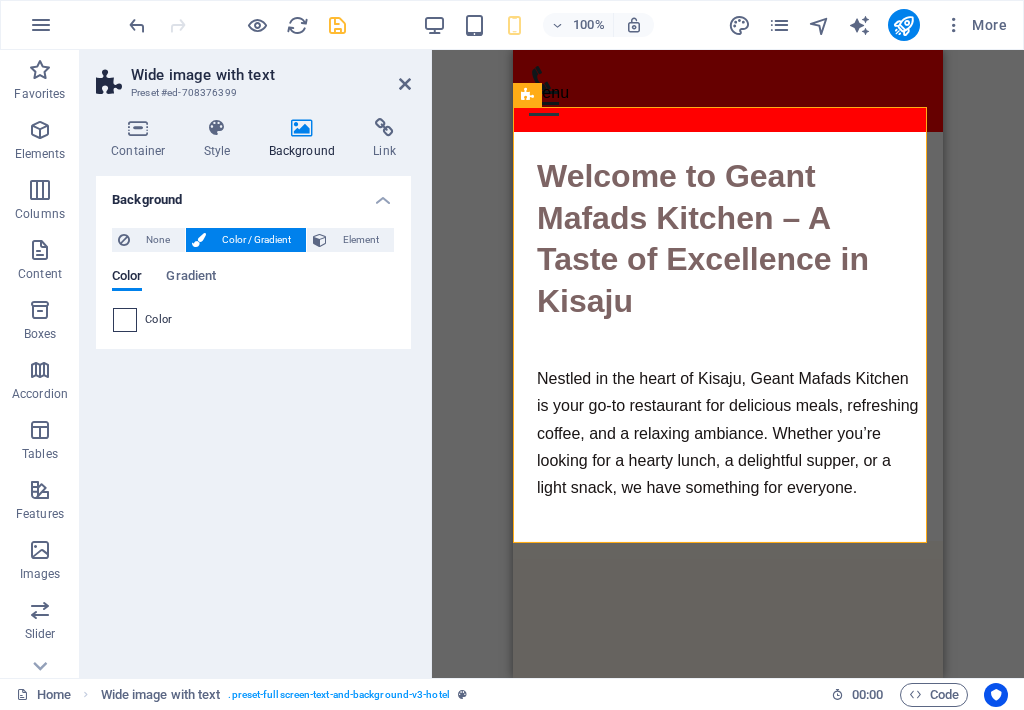 click at bounding box center [125, 320] 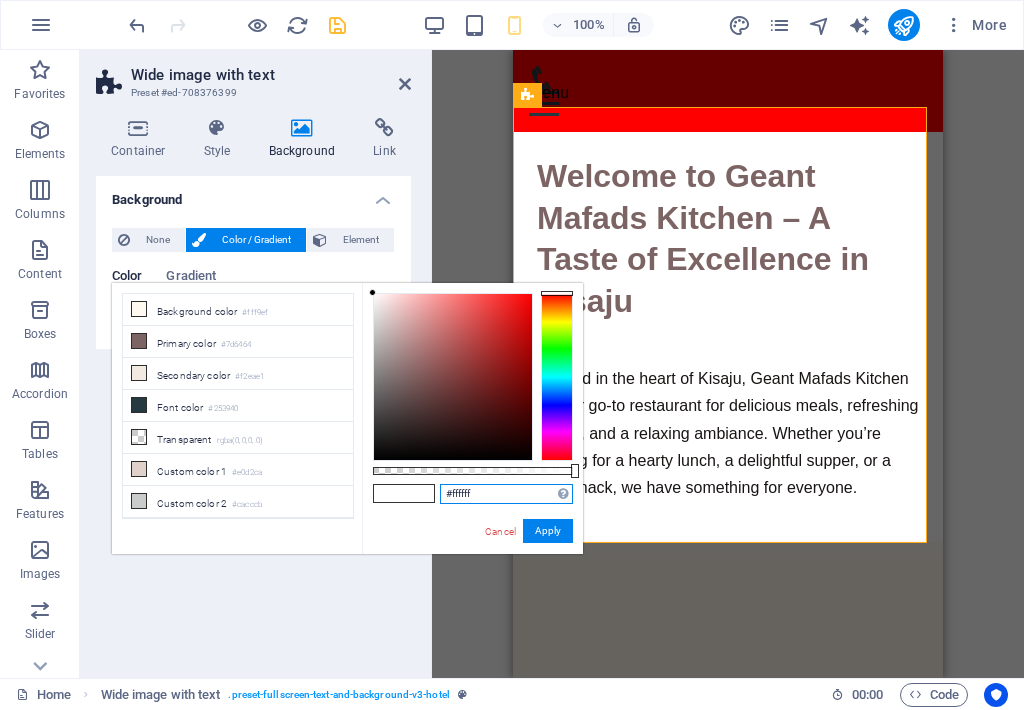 click on "#ffffff" at bounding box center (506, 494) 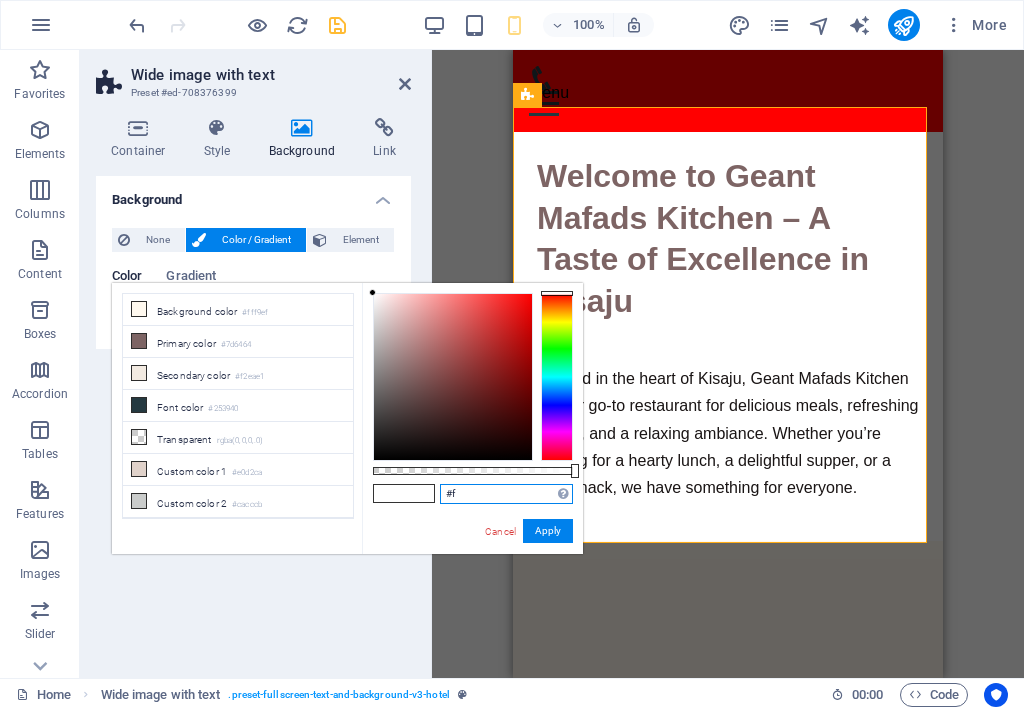 type on "#" 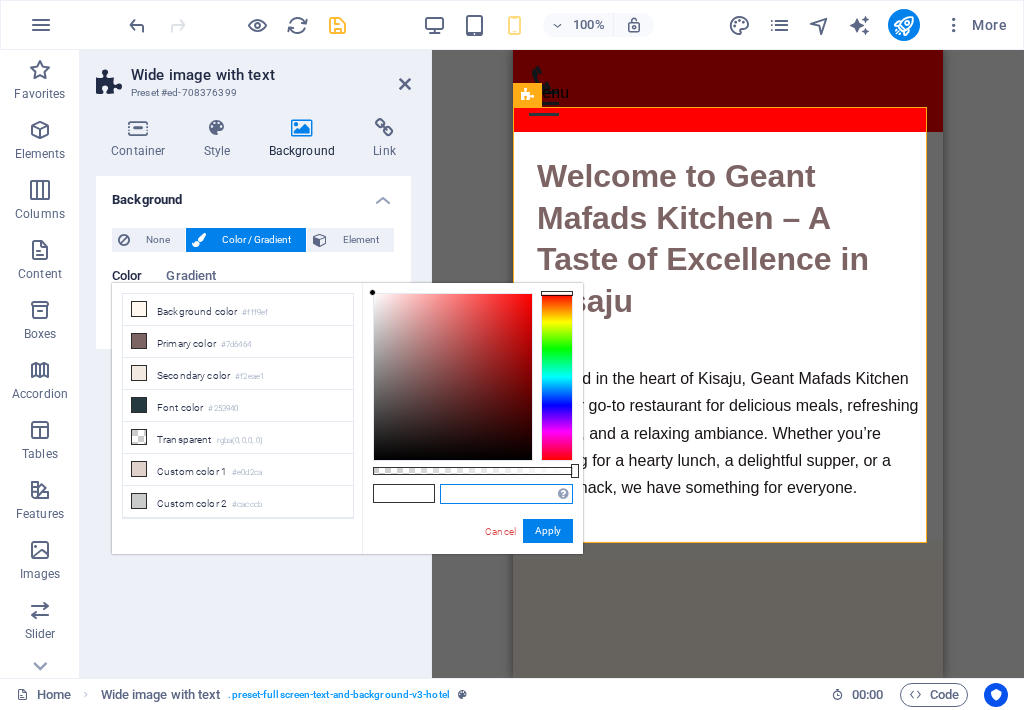 paste on "#FF0000" 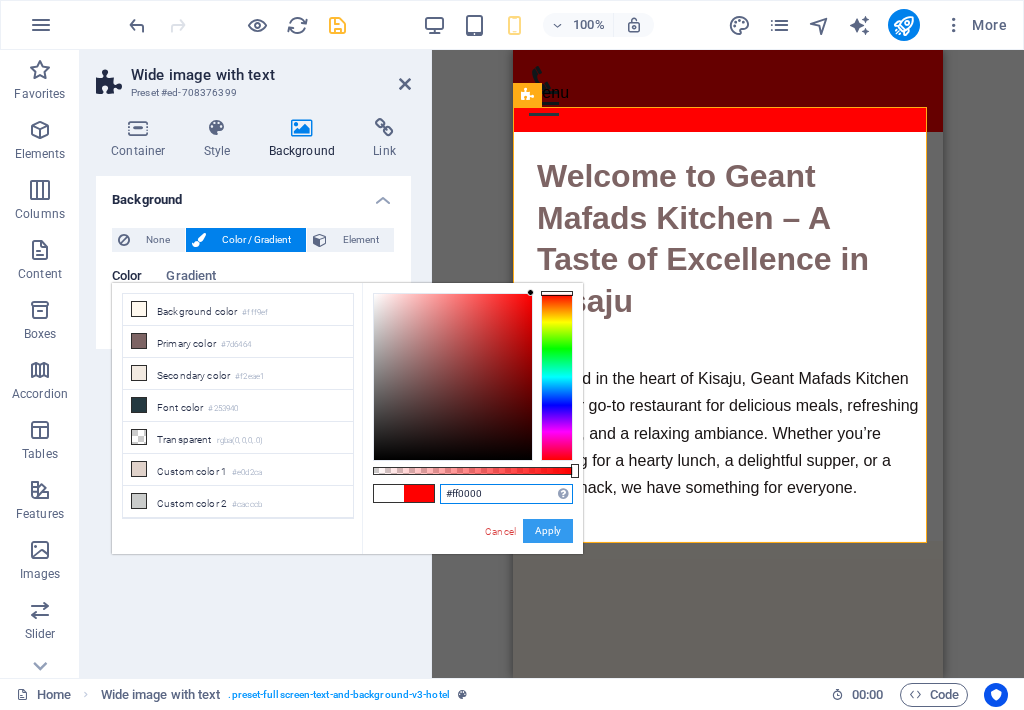 type on "#ff0000" 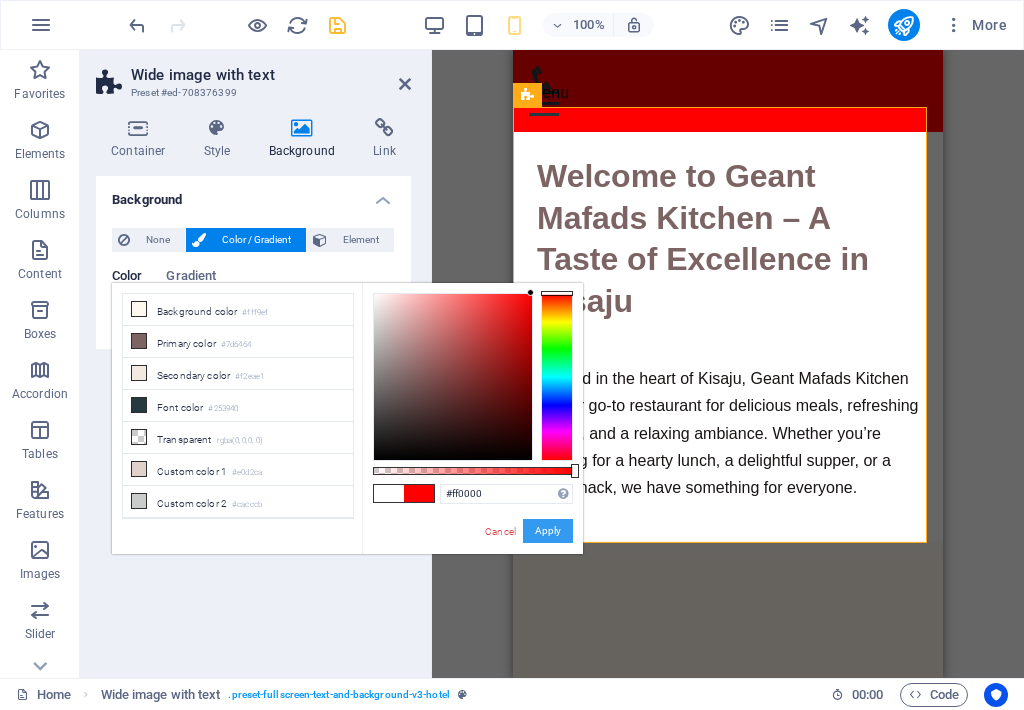 click on "Apply" at bounding box center (548, 531) 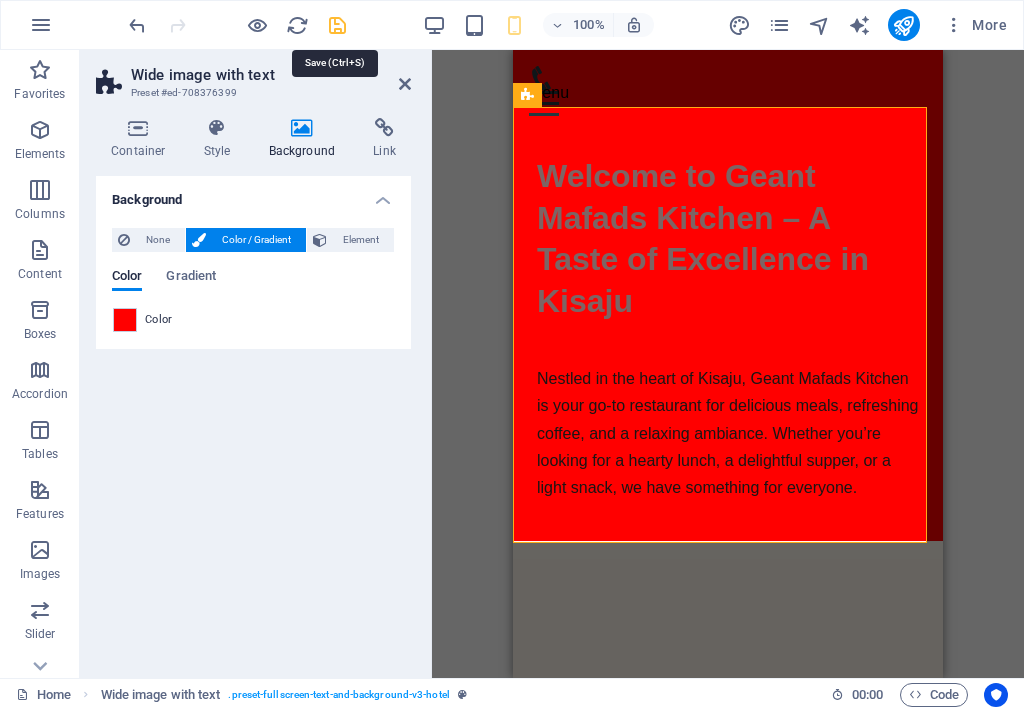 click at bounding box center [337, 25] 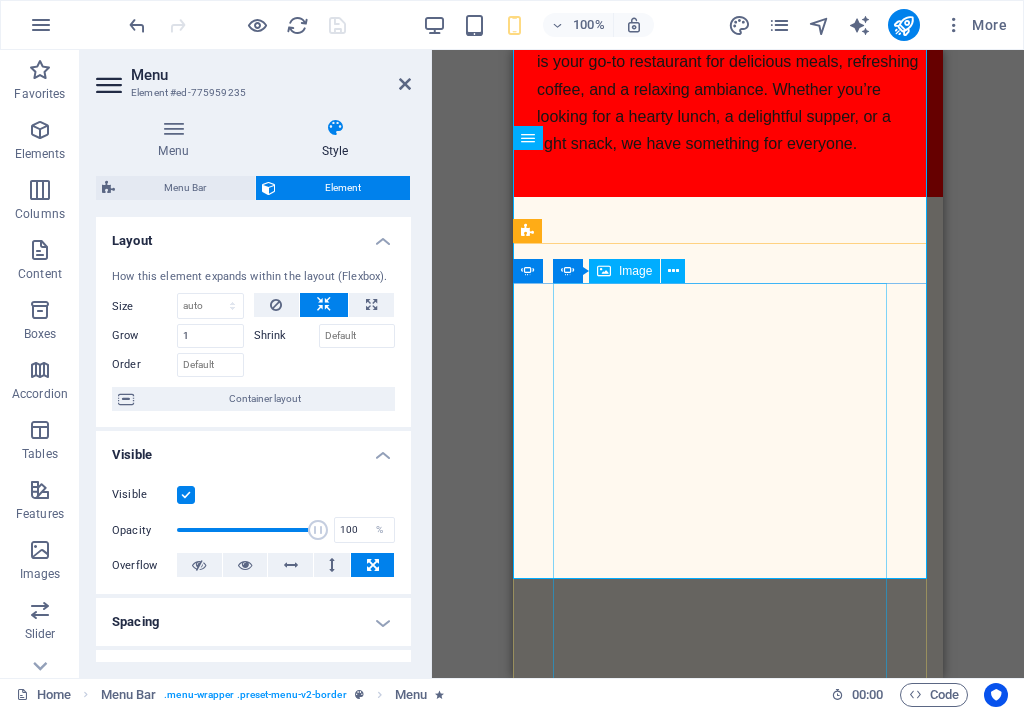 scroll, scrollTop: 300, scrollLeft: 0, axis: vertical 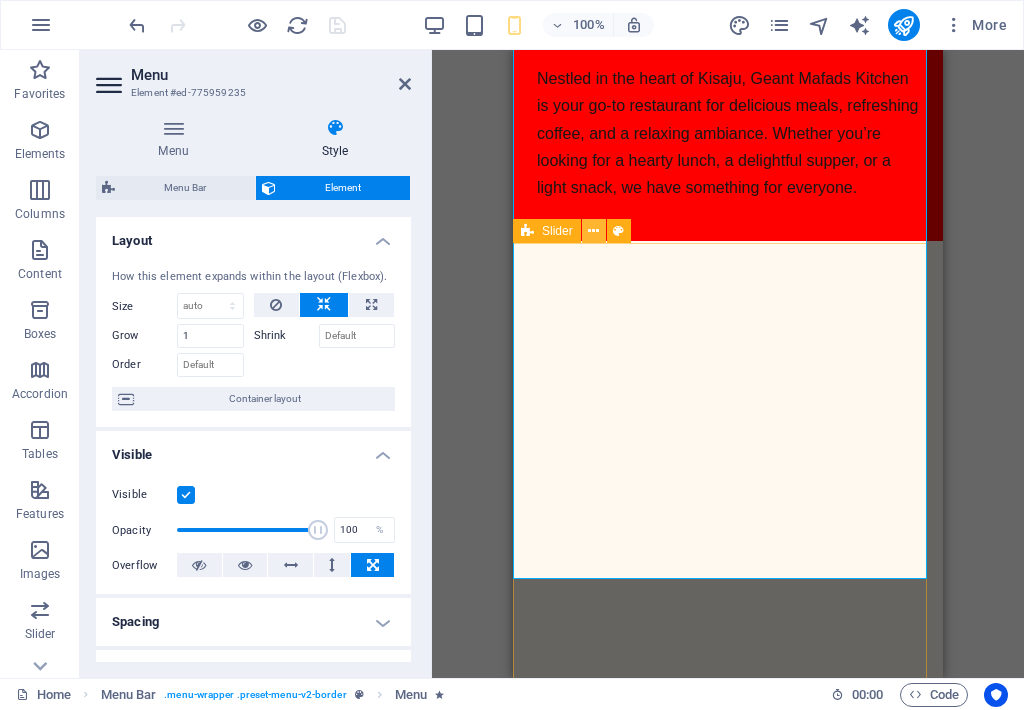 click at bounding box center (593, 231) 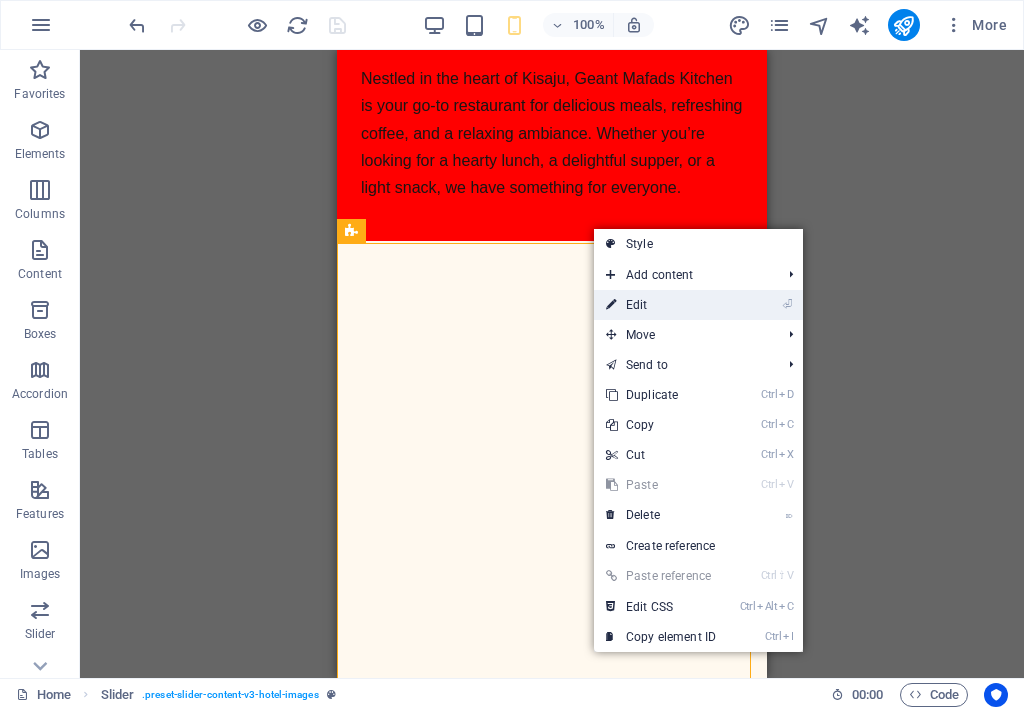 click on "⏎  Edit" at bounding box center [661, 305] 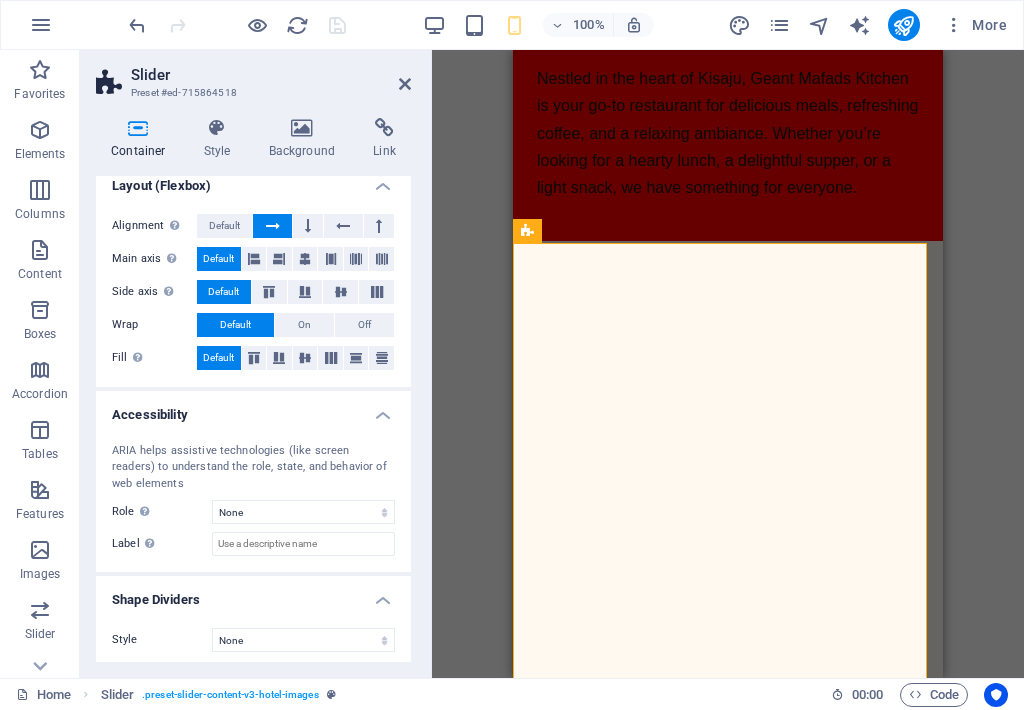 scroll, scrollTop: 320, scrollLeft: 0, axis: vertical 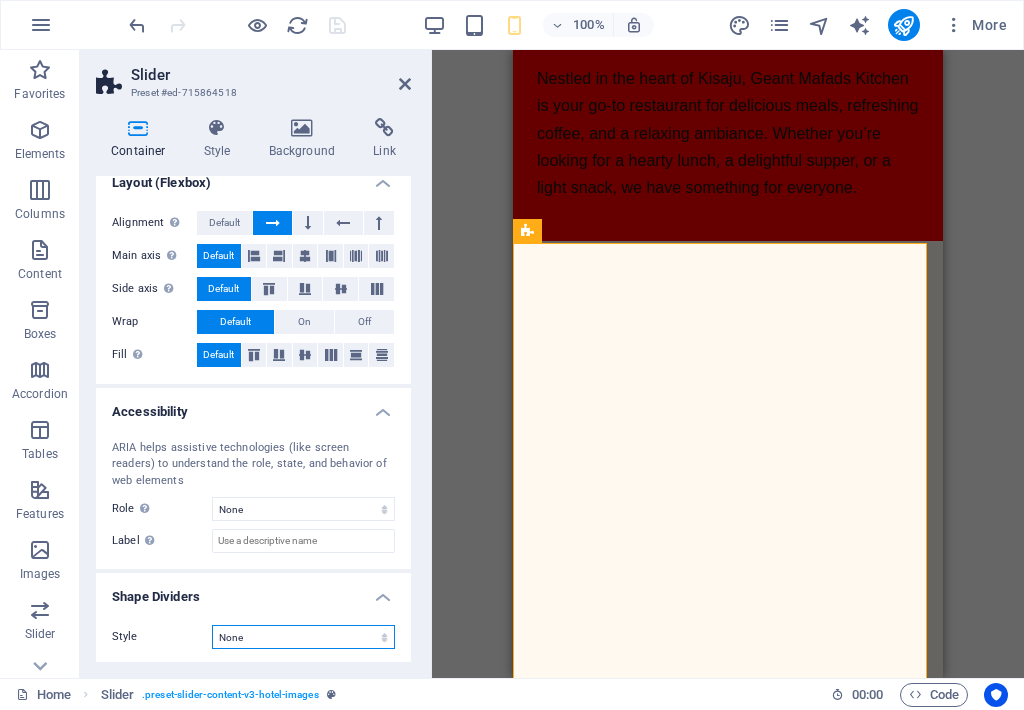 click on "None Triangle Square Diagonal Polygon 1 Polygon 2 Zigzag Multiple Zigzags Waves Multiple Waves Half Circle Circle Circle Shadow Blocks Hexagons Clouds Multiple Clouds Fan Pyramids Book Paint Drip Fire Shredded Paper Arrow" at bounding box center [303, 637] 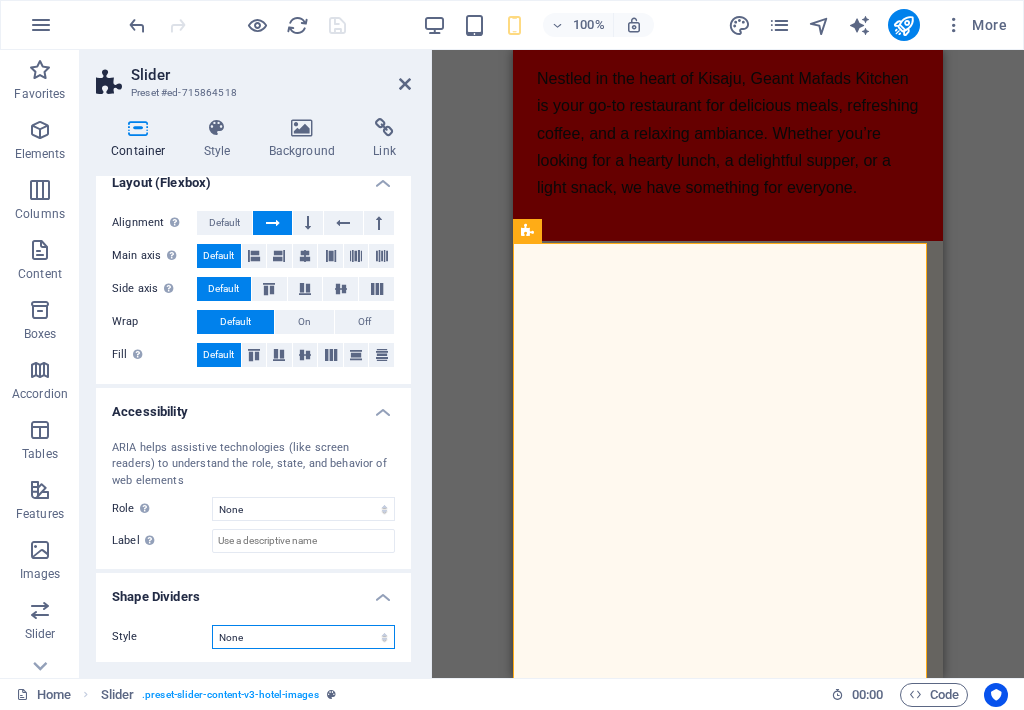 select on "pyramids" 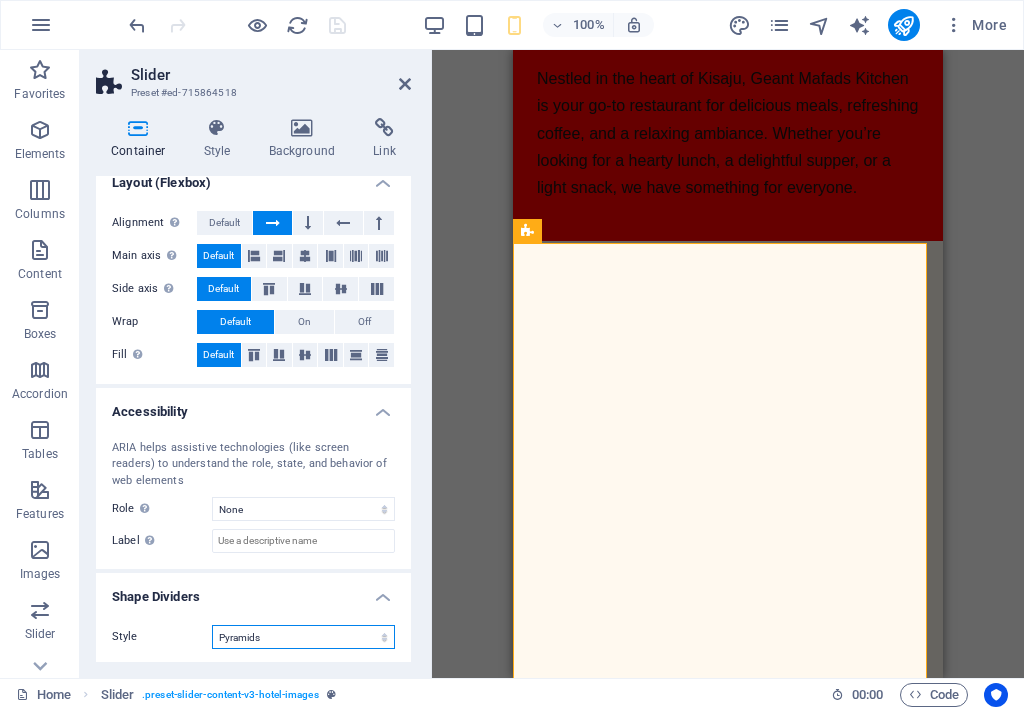 click on "None Triangle Square Diagonal Polygon 1 Polygon 2 Zigzag Multiple Zigzags Waves Multiple Waves Half Circle Circle Circle Shadow Blocks Hexagons Clouds Multiple Clouds Fan Pyramids Book Paint Drip Fire Shredded Paper Arrow" at bounding box center [303, 637] 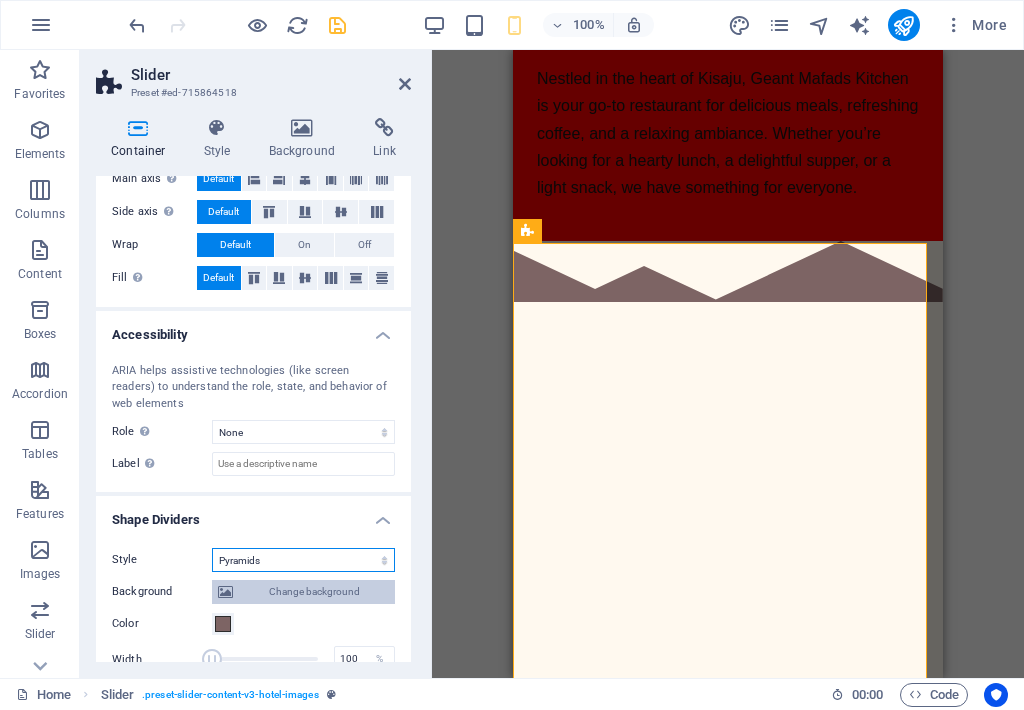 scroll, scrollTop: 520, scrollLeft: 0, axis: vertical 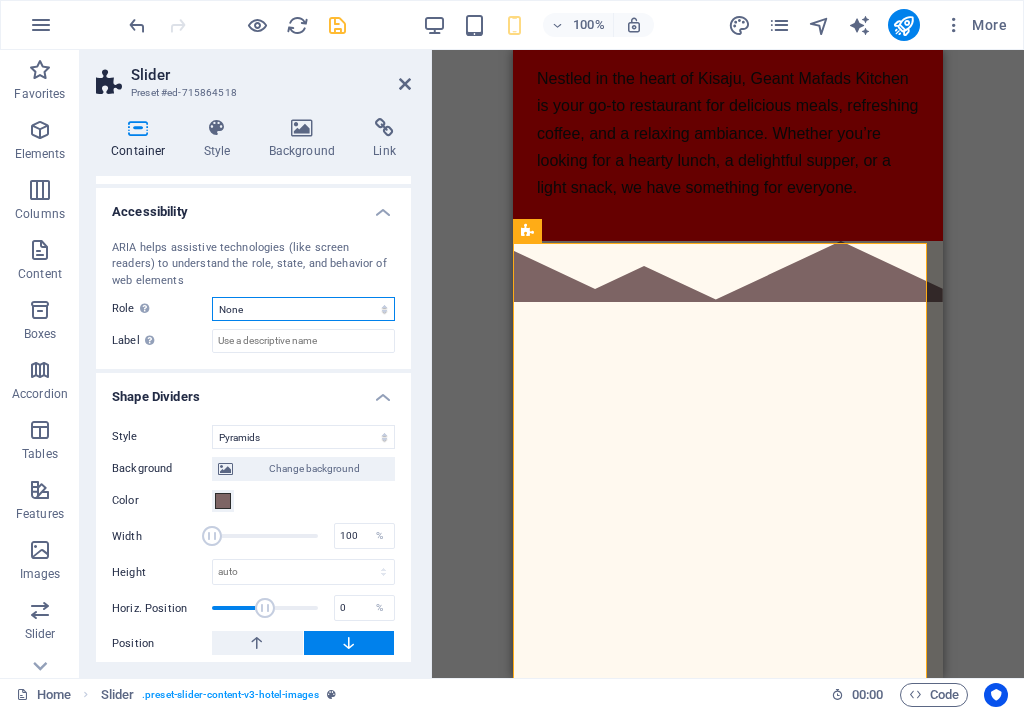 click on "None Alert Article Banner Comment Complementary Dialog Footer Header Marquee Presentation Region Section Separator Status Timer" at bounding box center [303, 309] 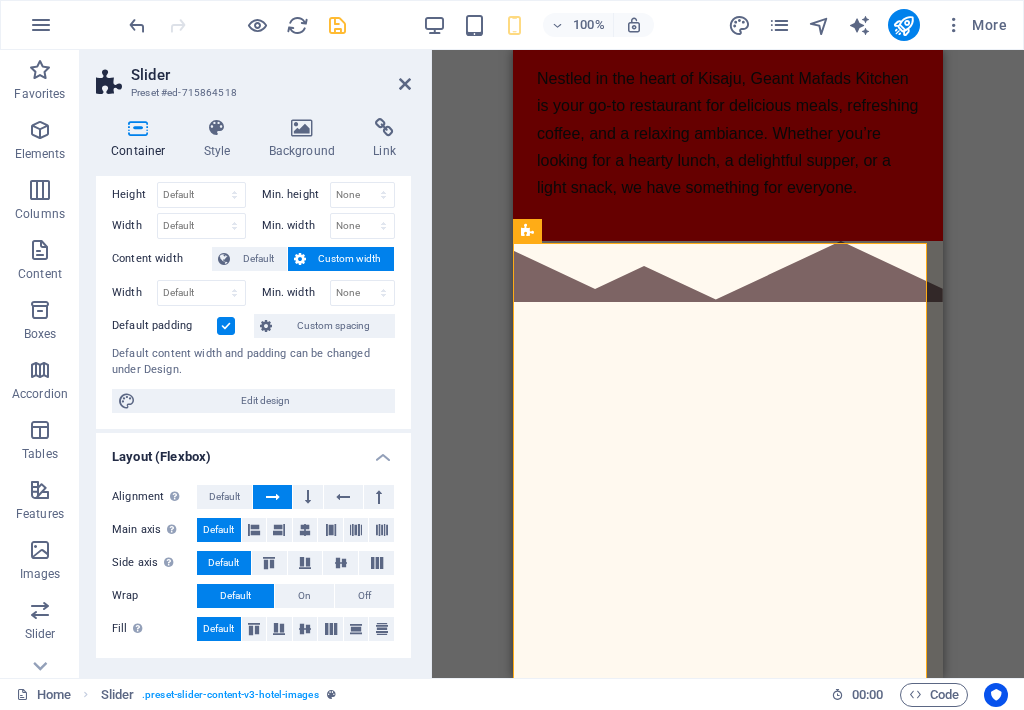 scroll, scrollTop: 0, scrollLeft: 0, axis: both 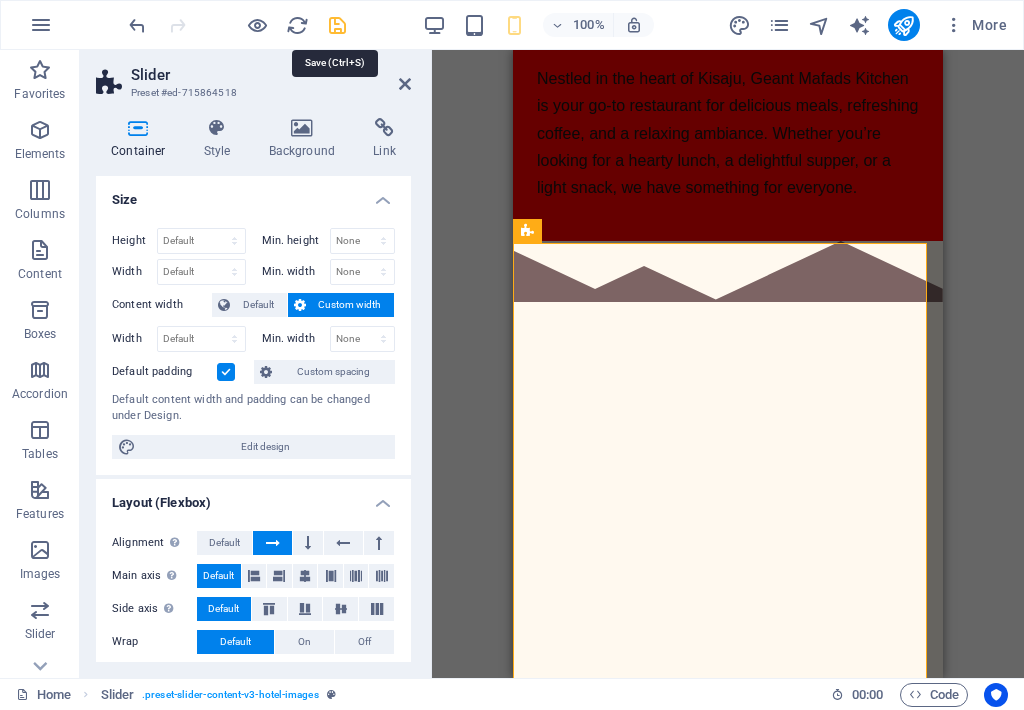 click at bounding box center (337, 25) 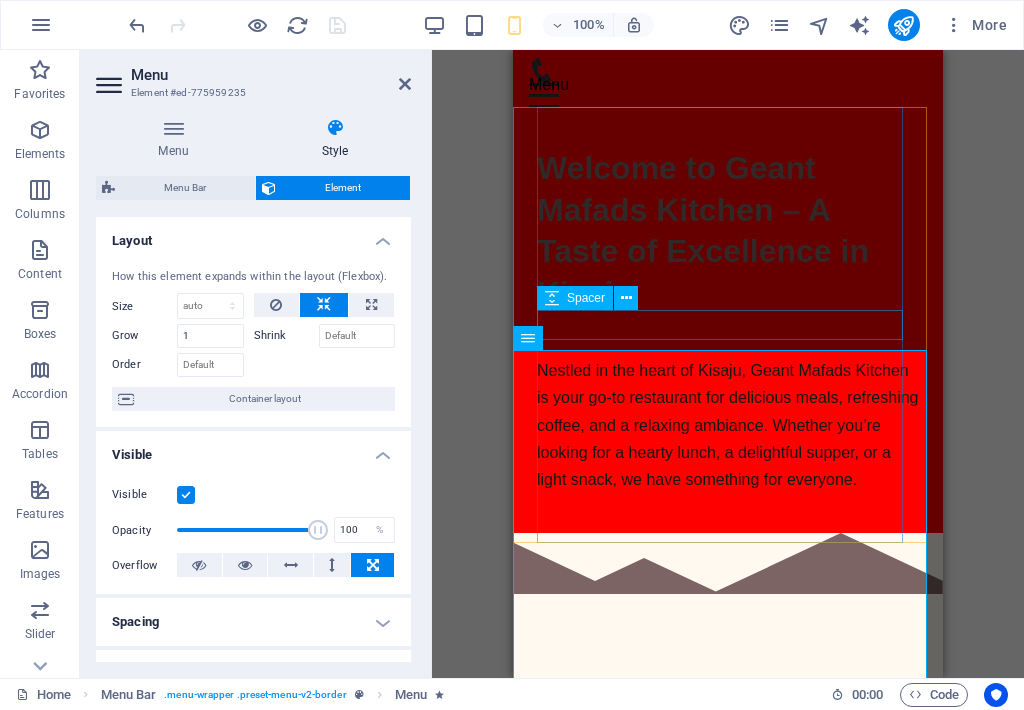 scroll, scrollTop: 0, scrollLeft: 0, axis: both 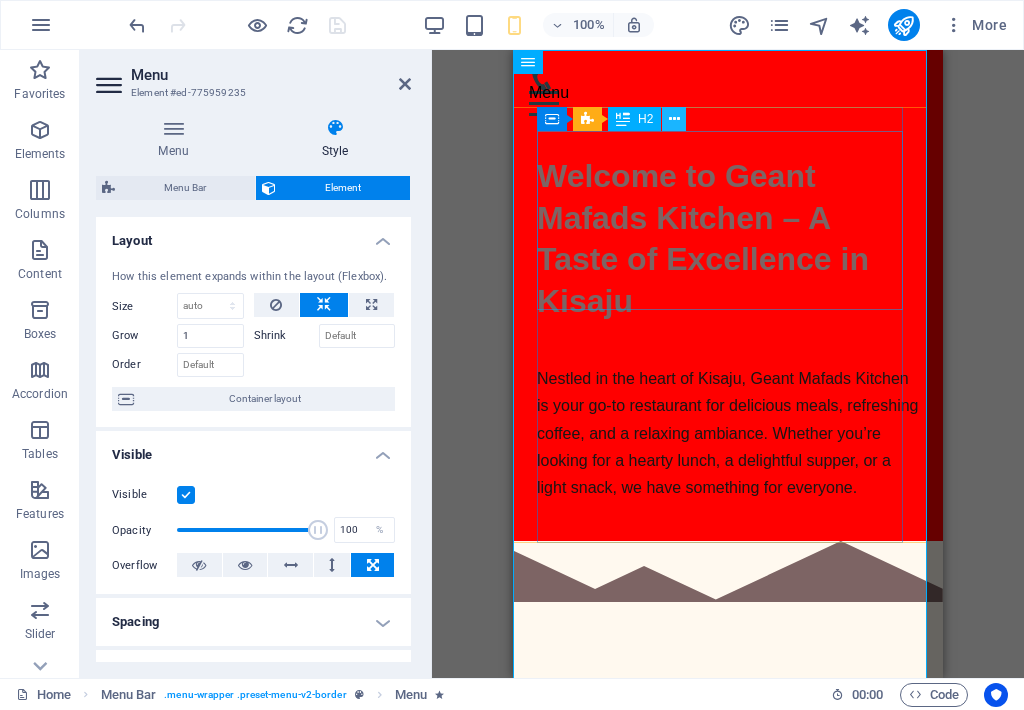 click at bounding box center (674, 119) 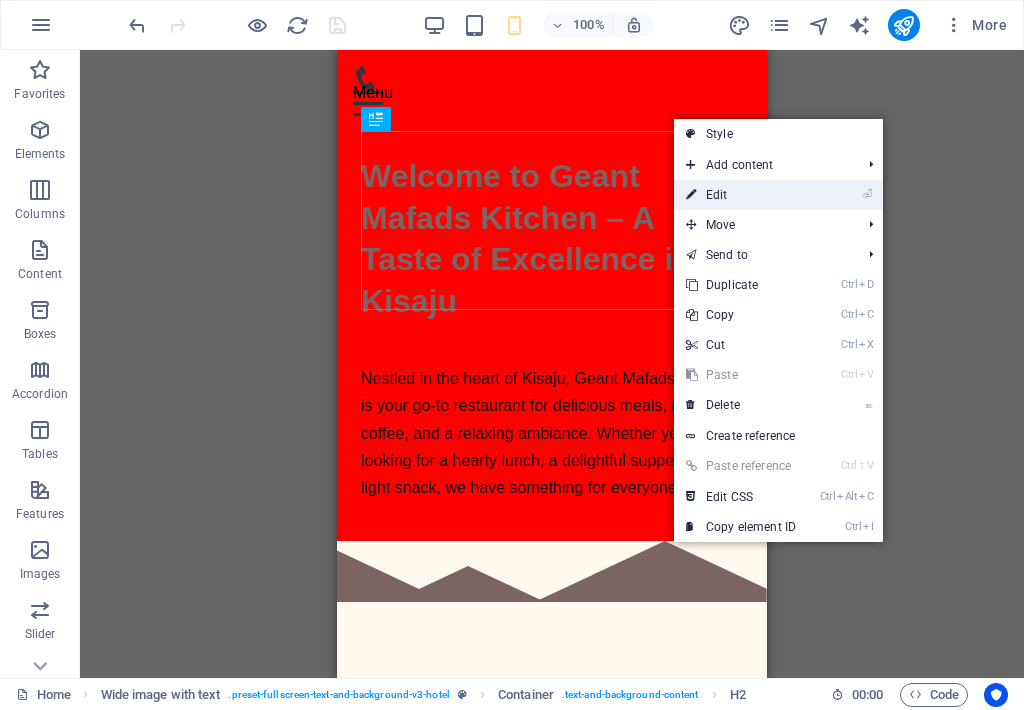 click on "⏎  Edit" at bounding box center (741, 195) 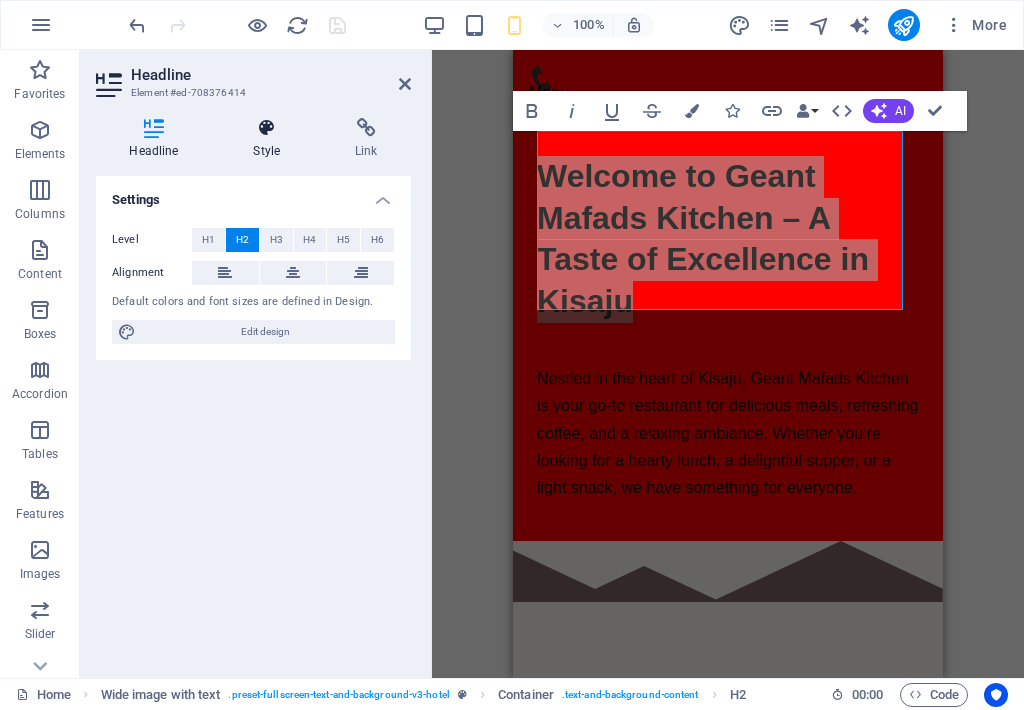click on "Style" at bounding box center (271, 139) 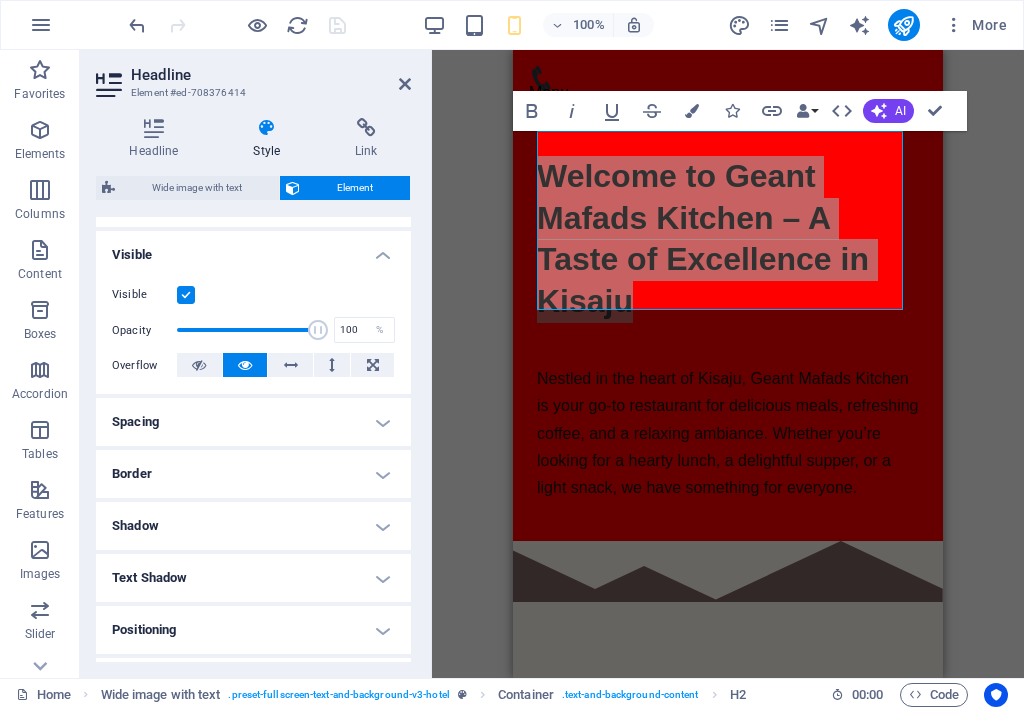 scroll, scrollTop: 0, scrollLeft: 0, axis: both 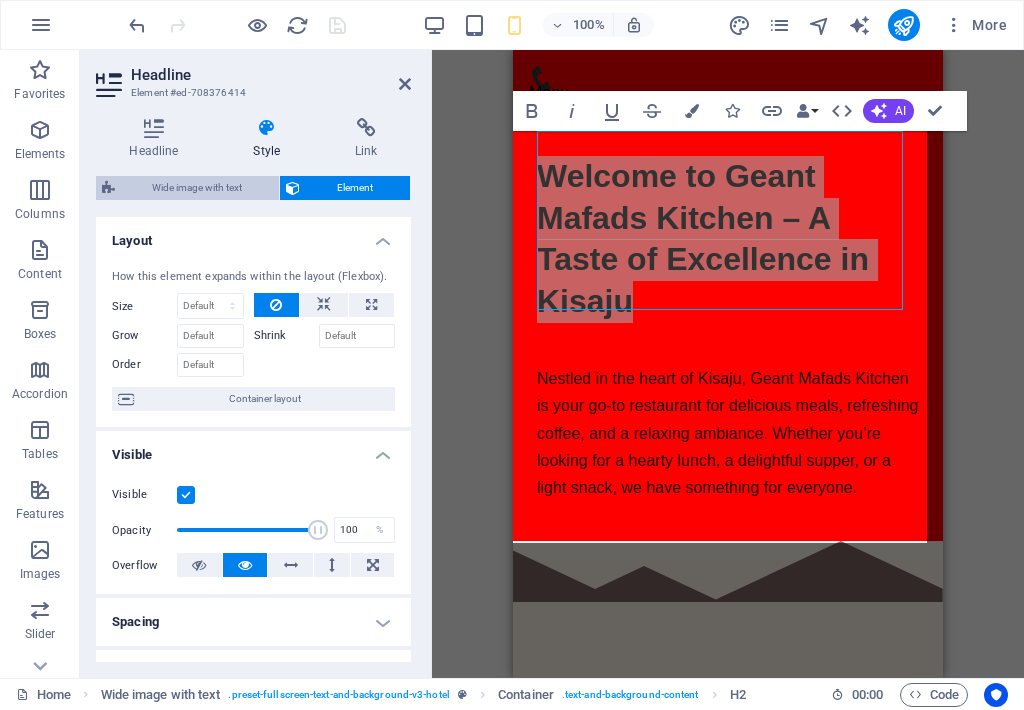 click on "Wide image with text" at bounding box center (197, 188) 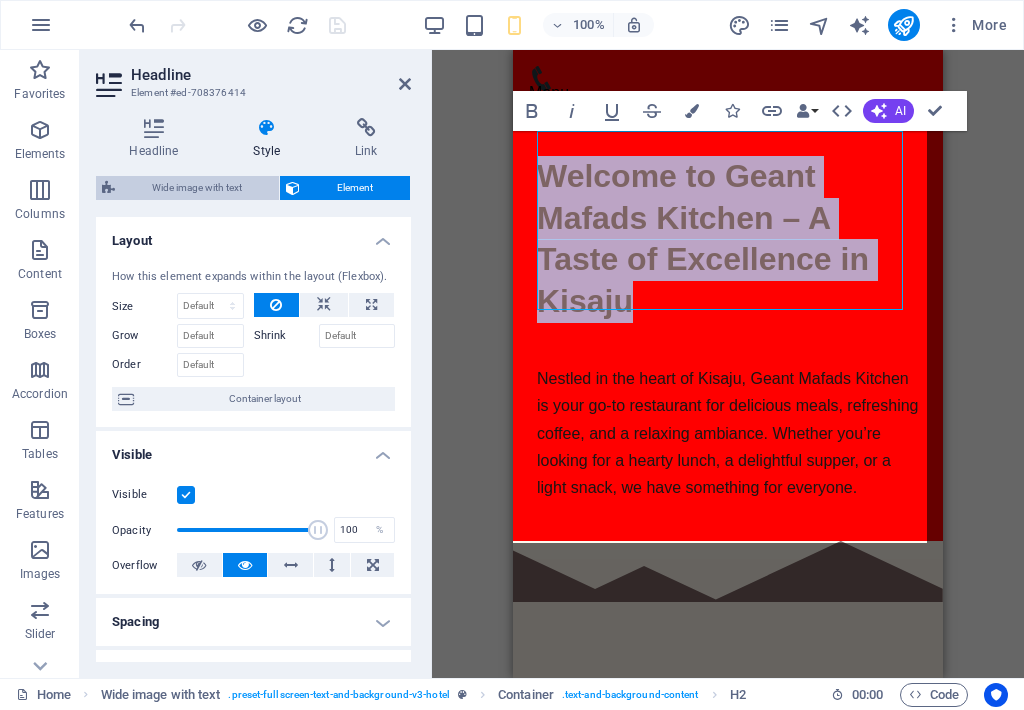 select on "%" 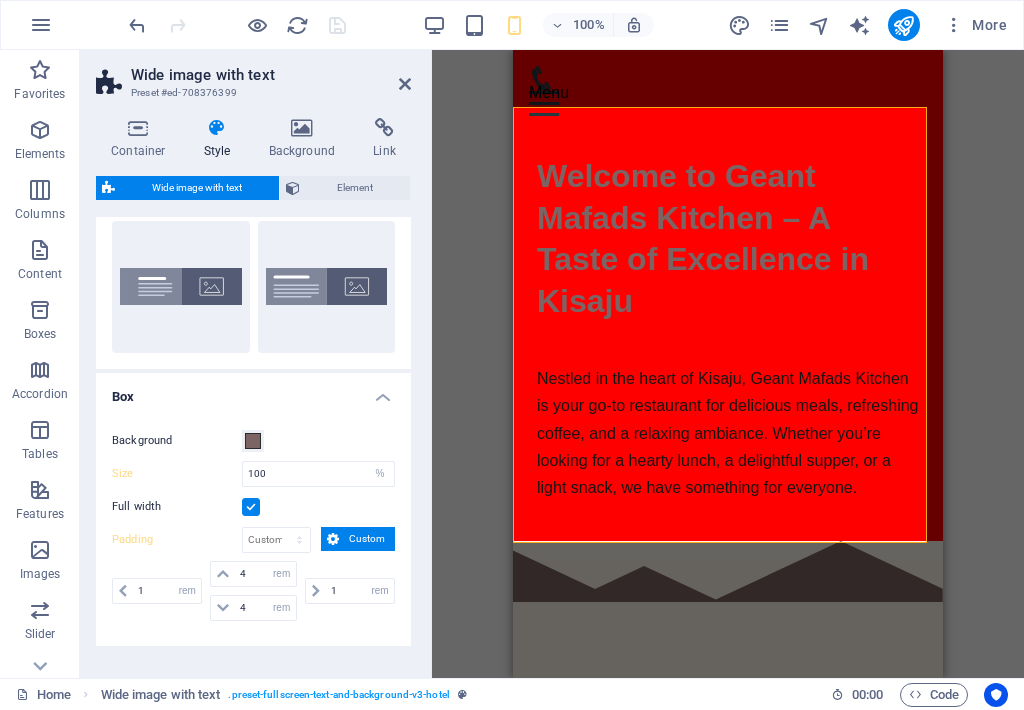 scroll, scrollTop: 0, scrollLeft: 0, axis: both 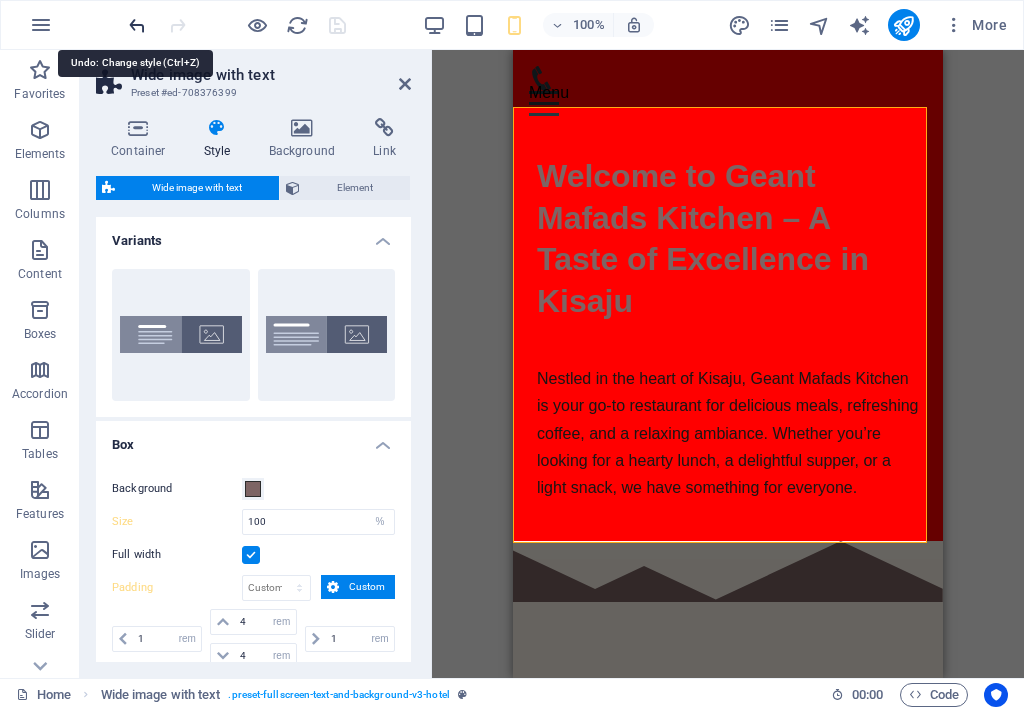 click at bounding box center (137, 25) 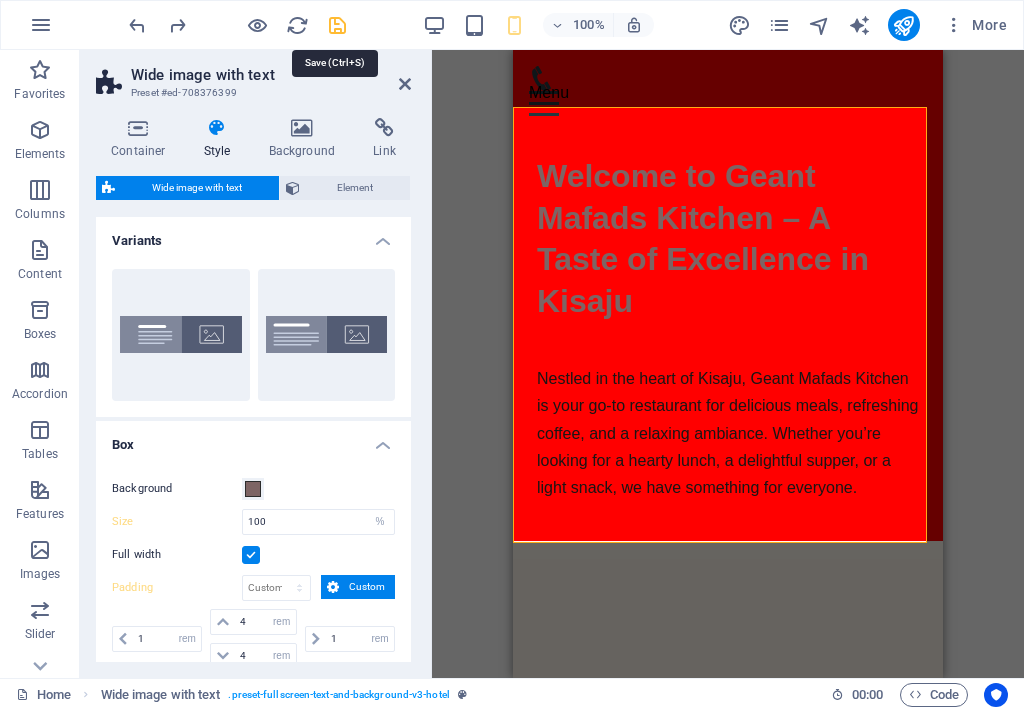 click at bounding box center [337, 25] 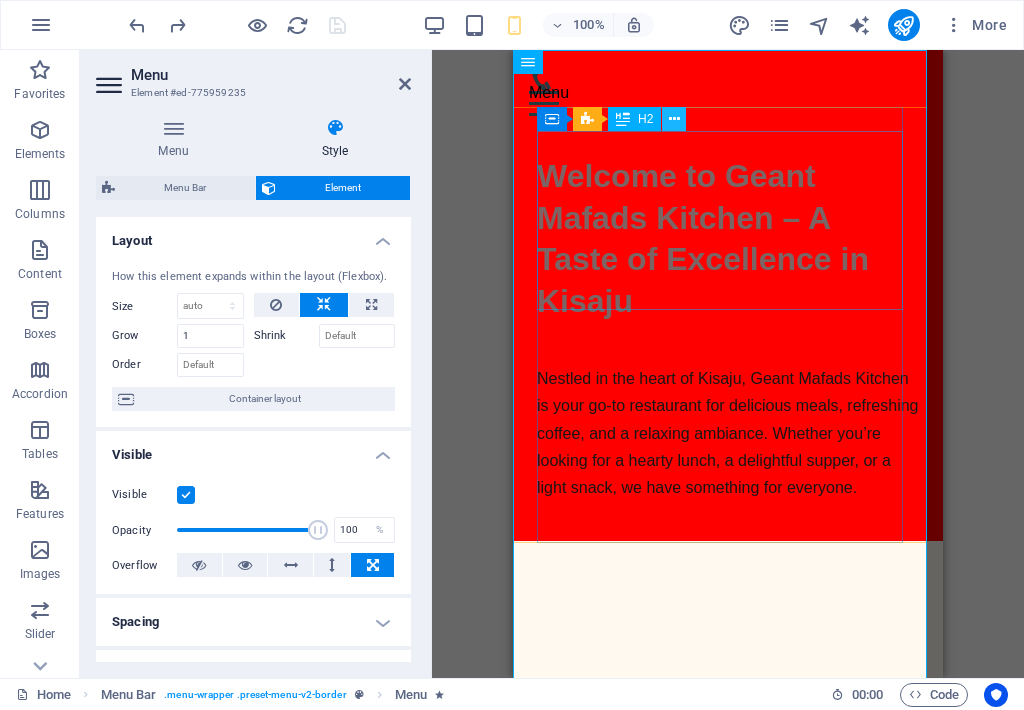 click at bounding box center (674, 119) 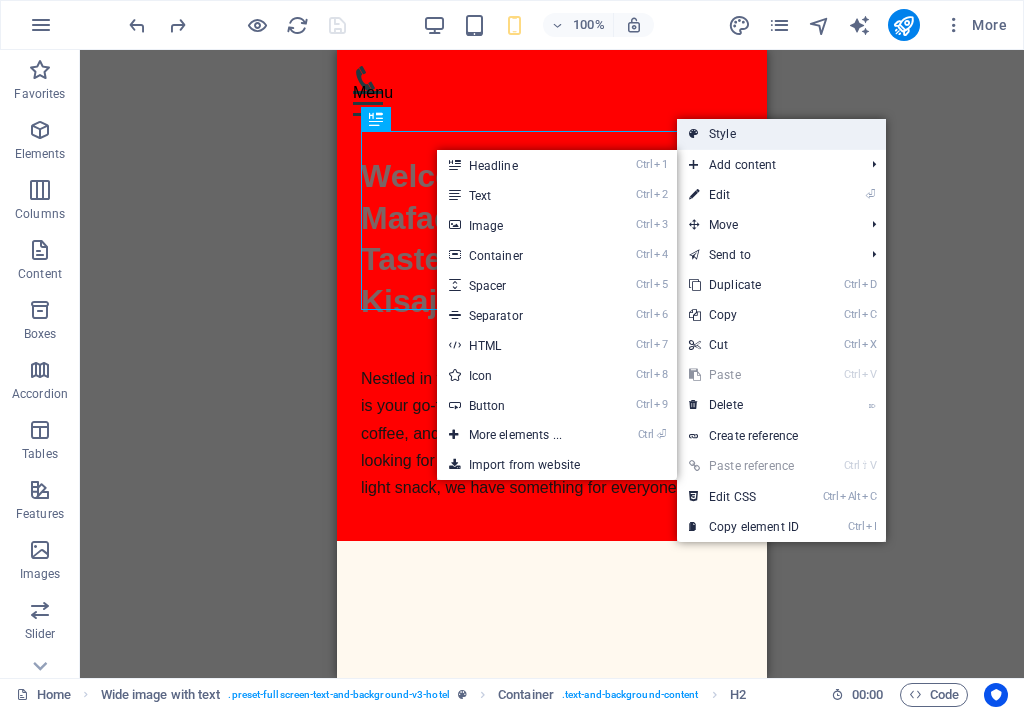 click on "Style" at bounding box center [781, 134] 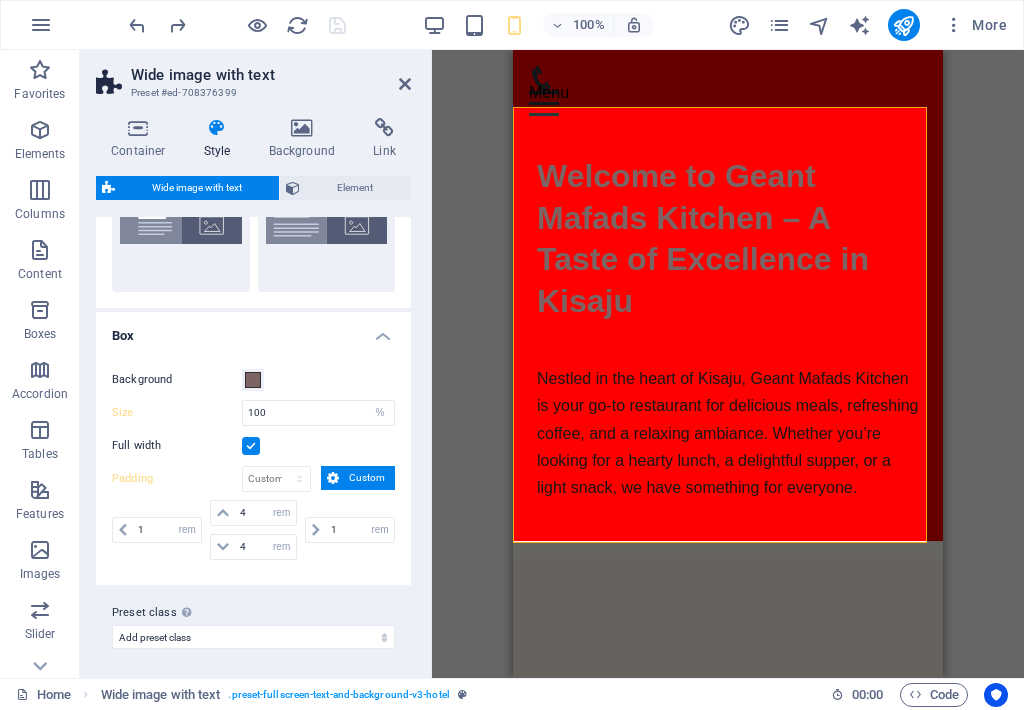 scroll, scrollTop: 0, scrollLeft: 0, axis: both 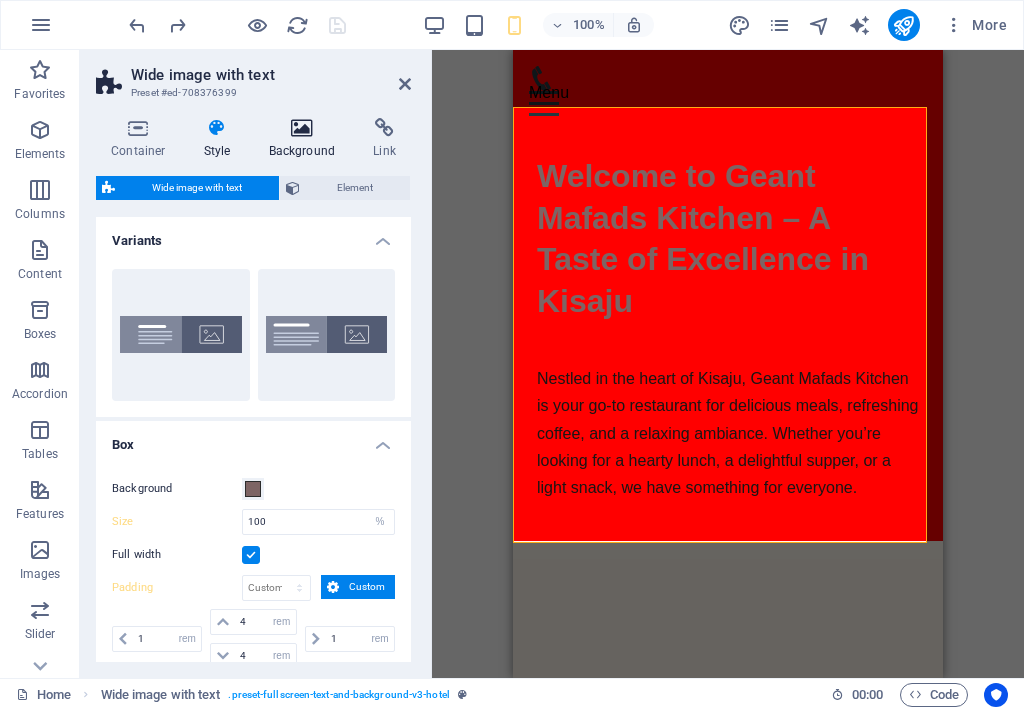 click at bounding box center (302, 128) 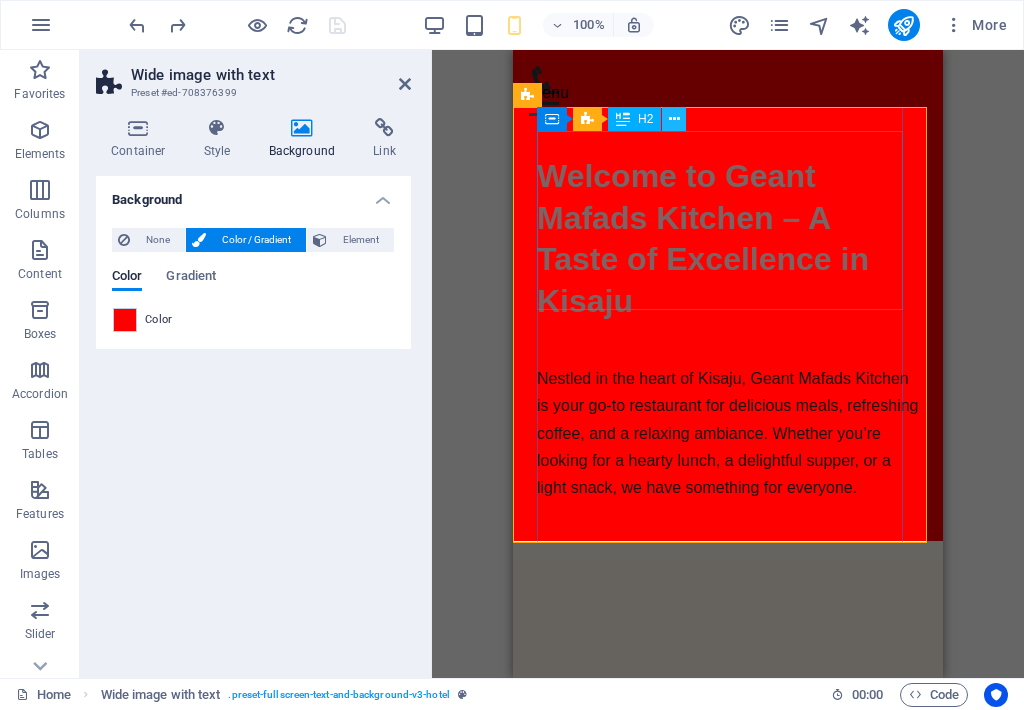 click at bounding box center [674, 119] 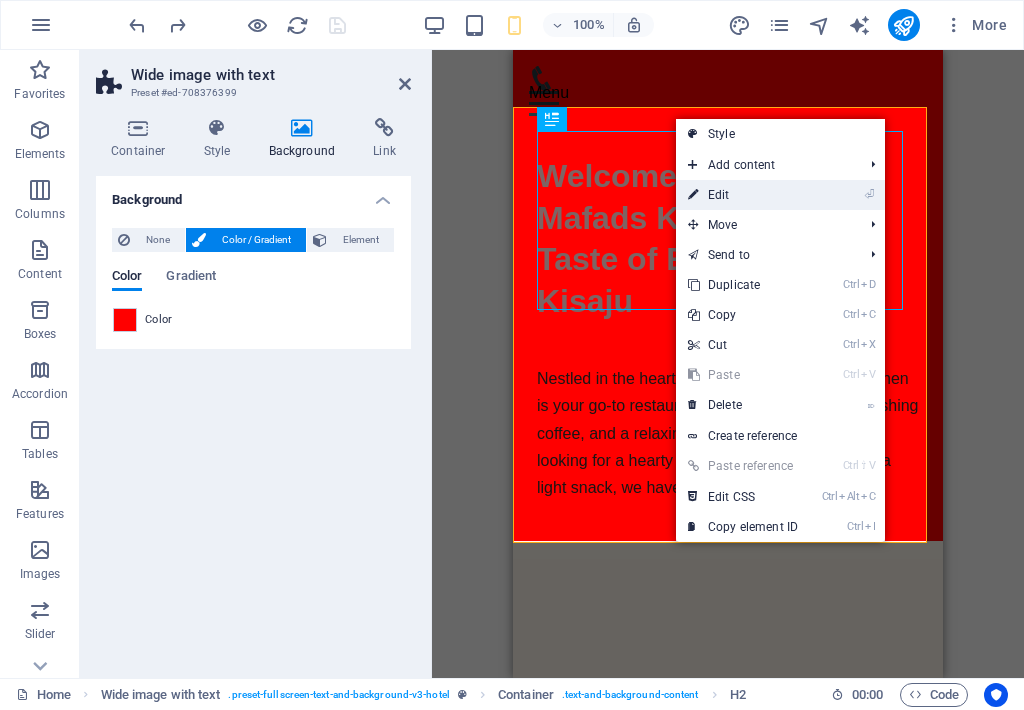click on "⏎  Edit" at bounding box center [743, 195] 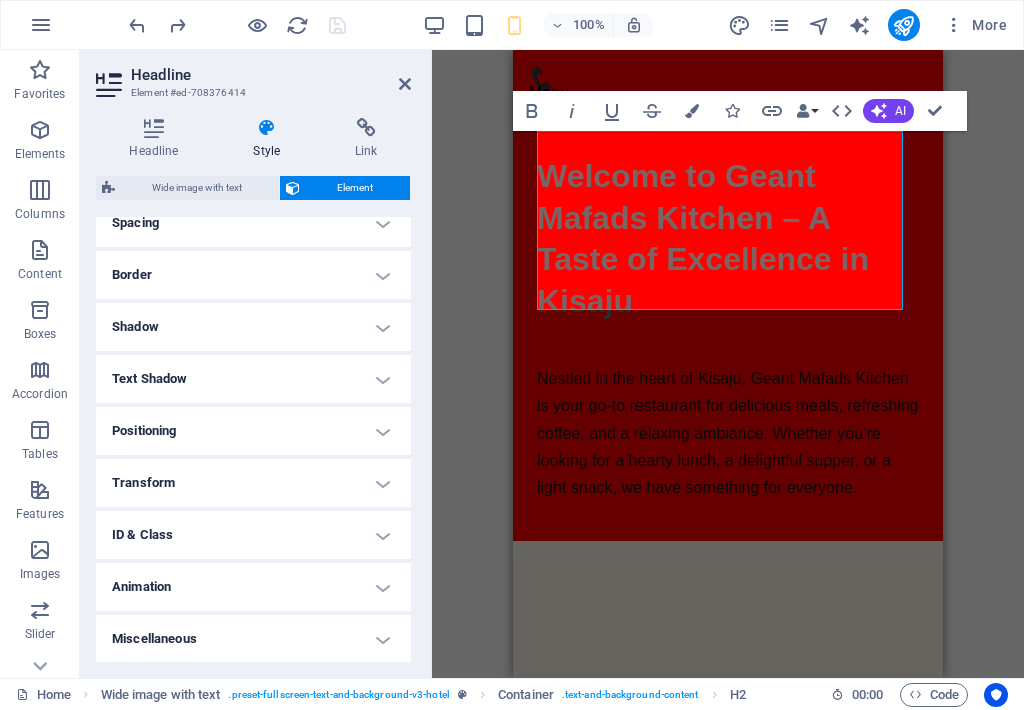 scroll, scrollTop: 0, scrollLeft: 0, axis: both 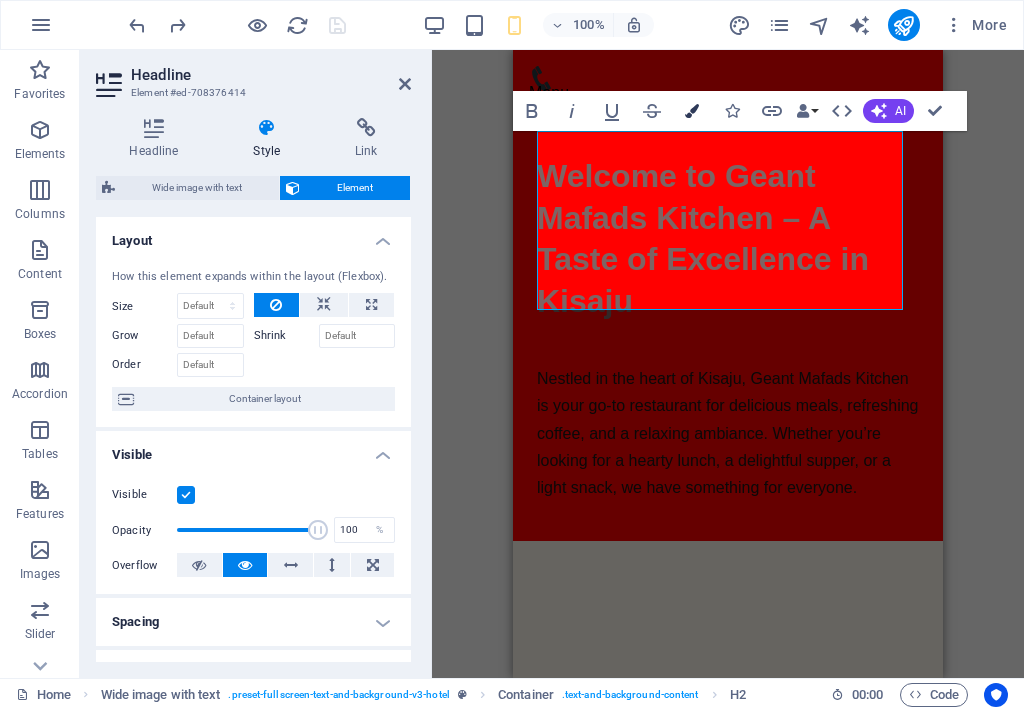 click at bounding box center [692, 111] 